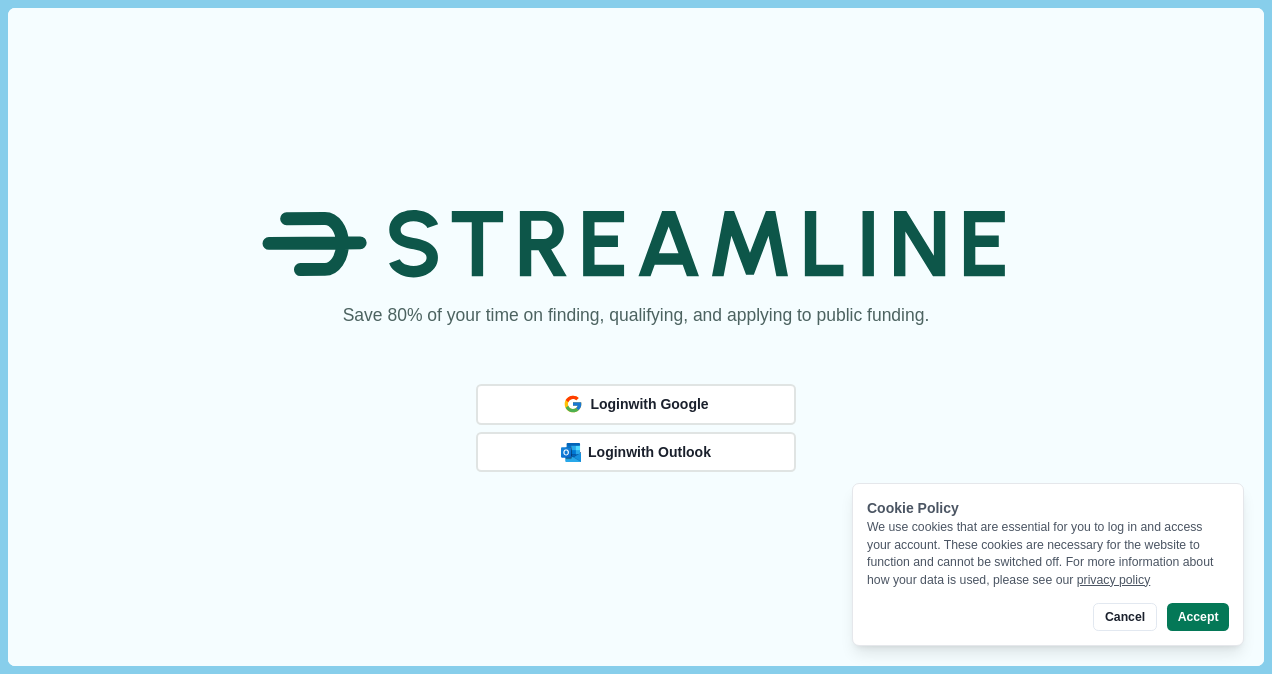 scroll, scrollTop: 0, scrollLeft: 0, axis: both 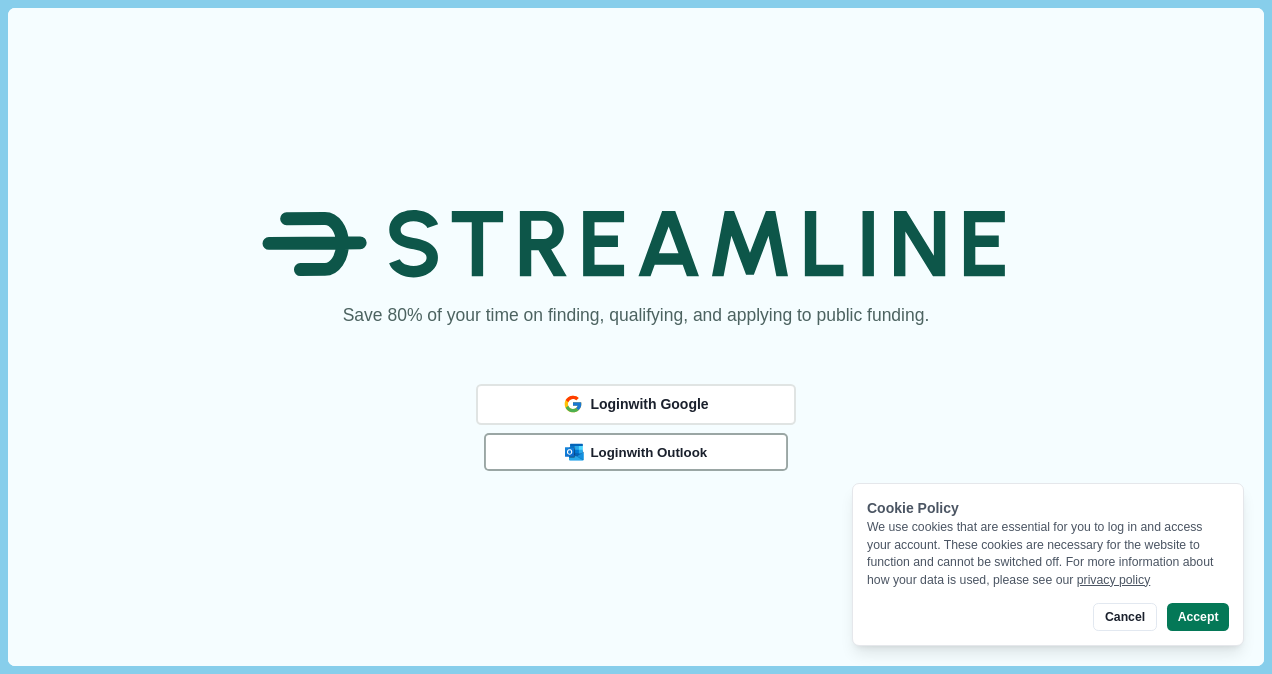 click on "Login  with Outlook" at bounding box center (648, 452) 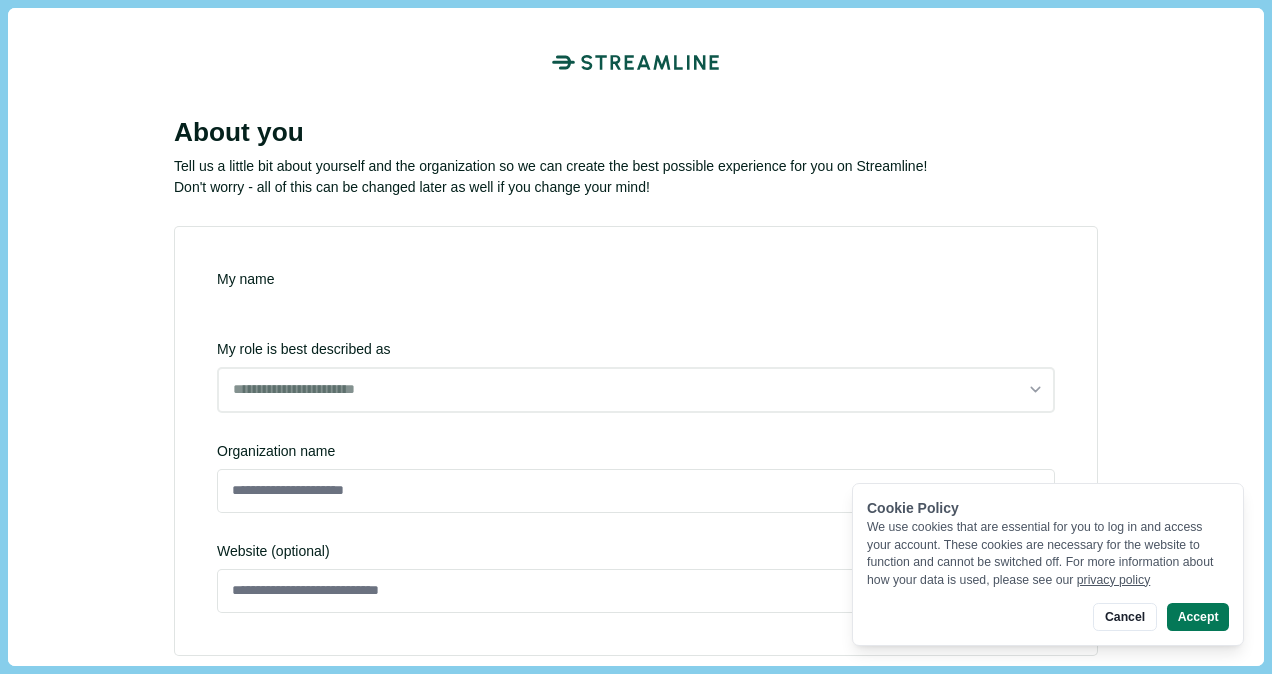 scroll, scrollTop: 0, scrollLeft: 0, axis: both 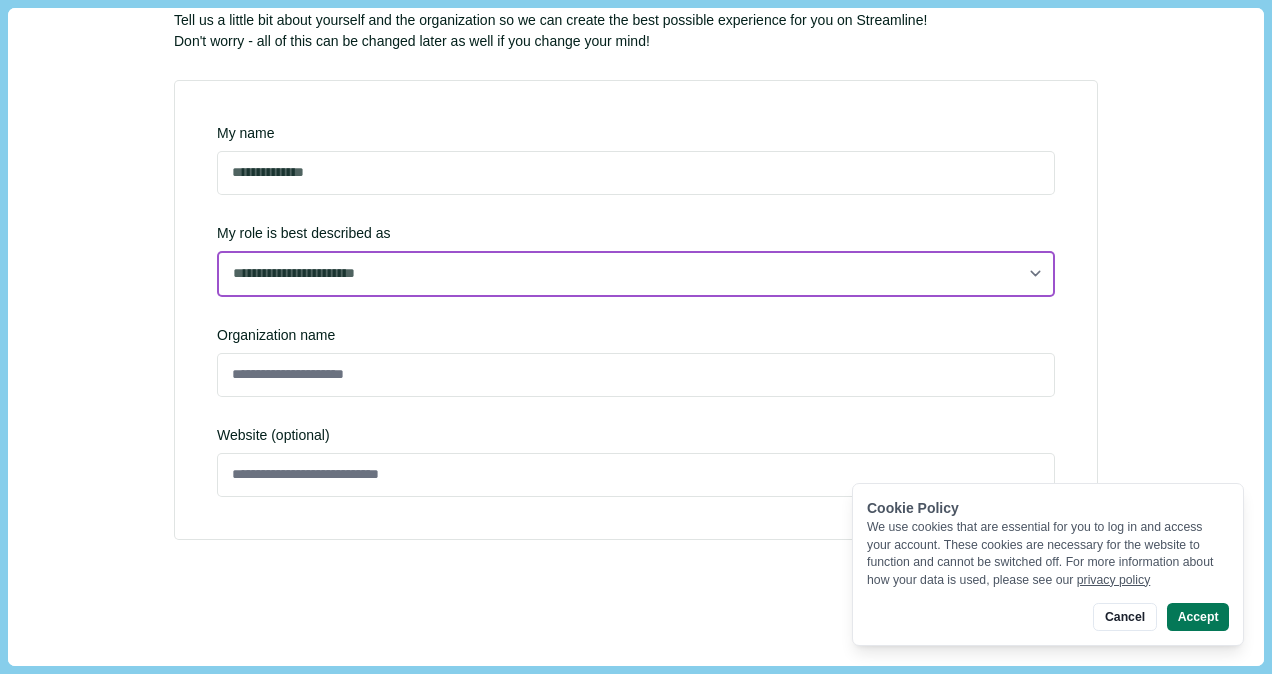 click on "**********" at bounding box center (636, 274) 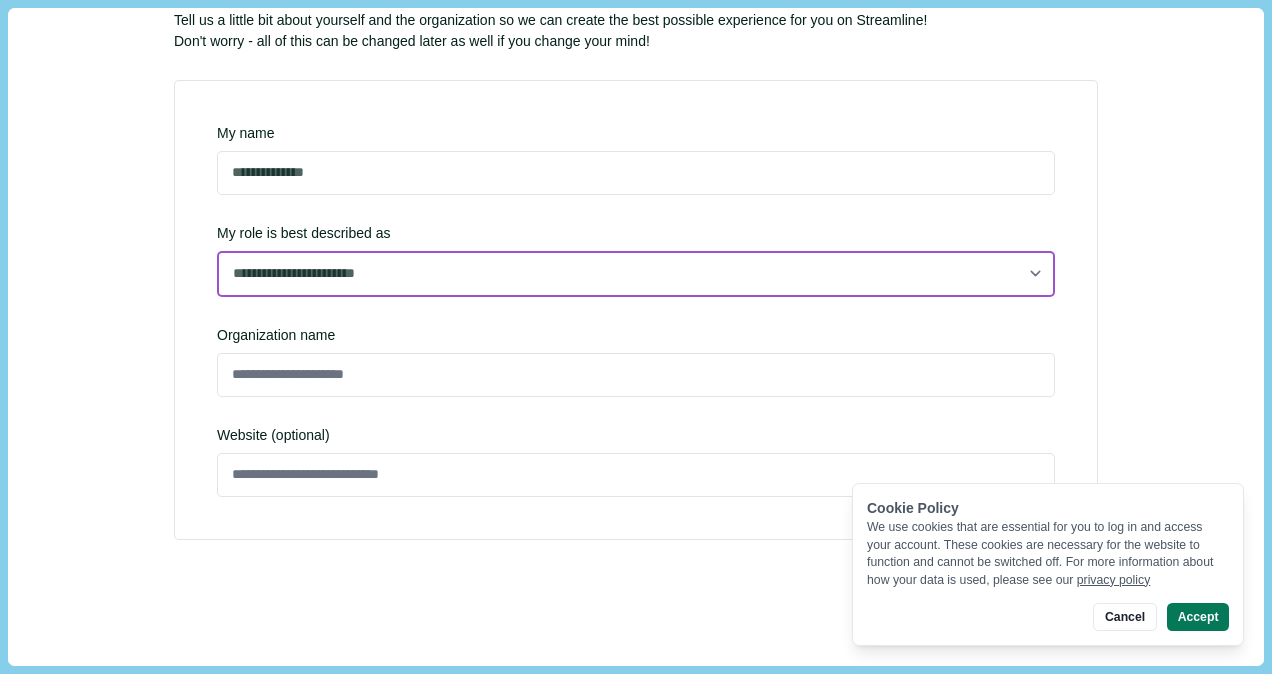 select on "**********" 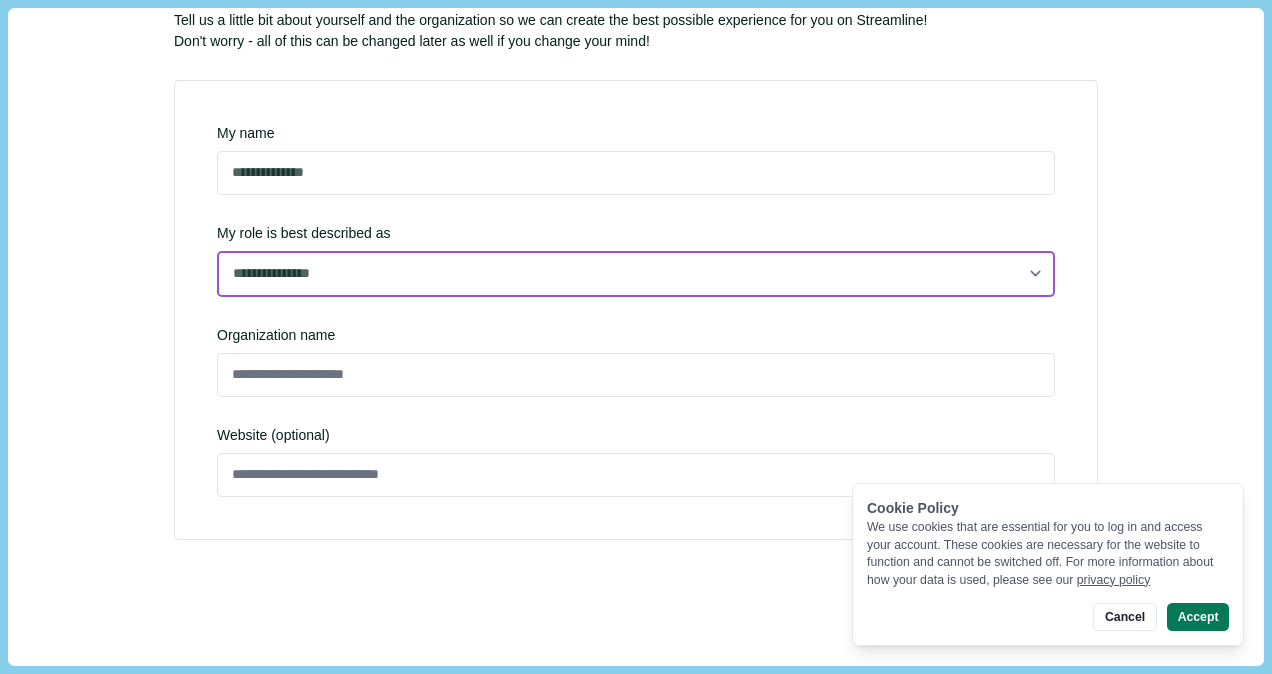 click on "**********" at bounding box center [636, 274] 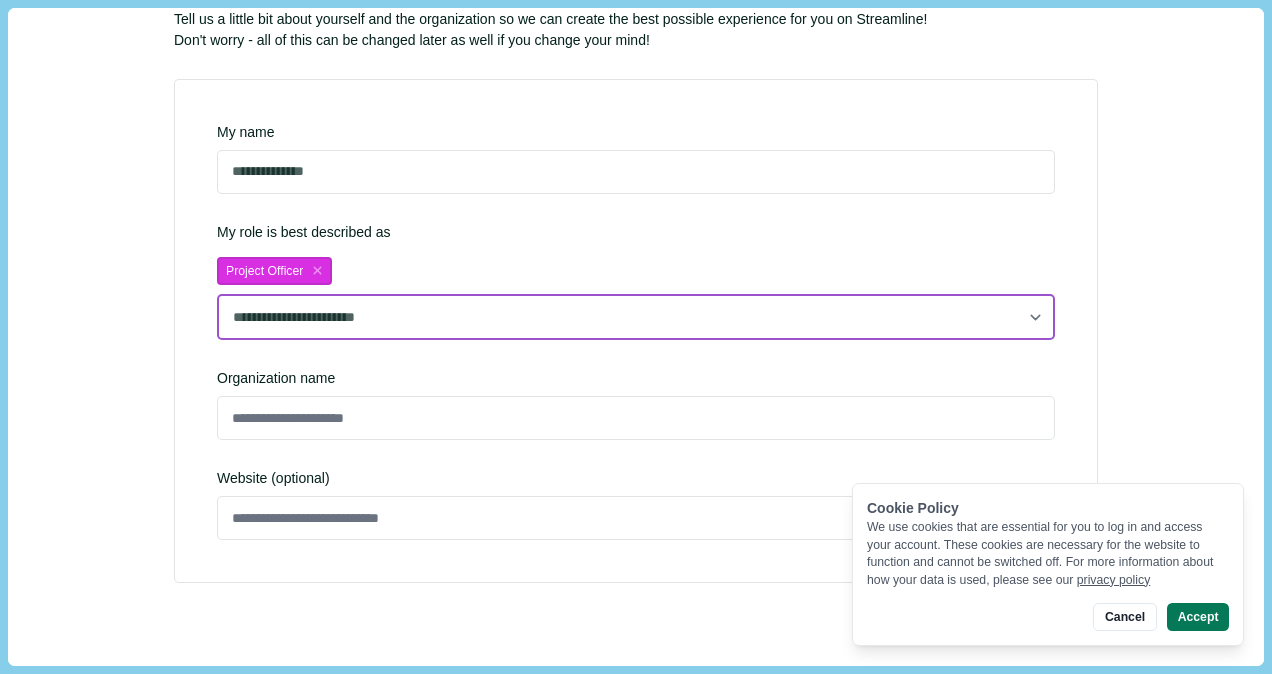 click on "[REDACTED] [REDACTED] [REDACTED] [REDACTED] [REDACTED] [REDACTED] [REDACTED] [REDACTED] [REDACTED] [REDACTED]" at bounding box center (636, 317) 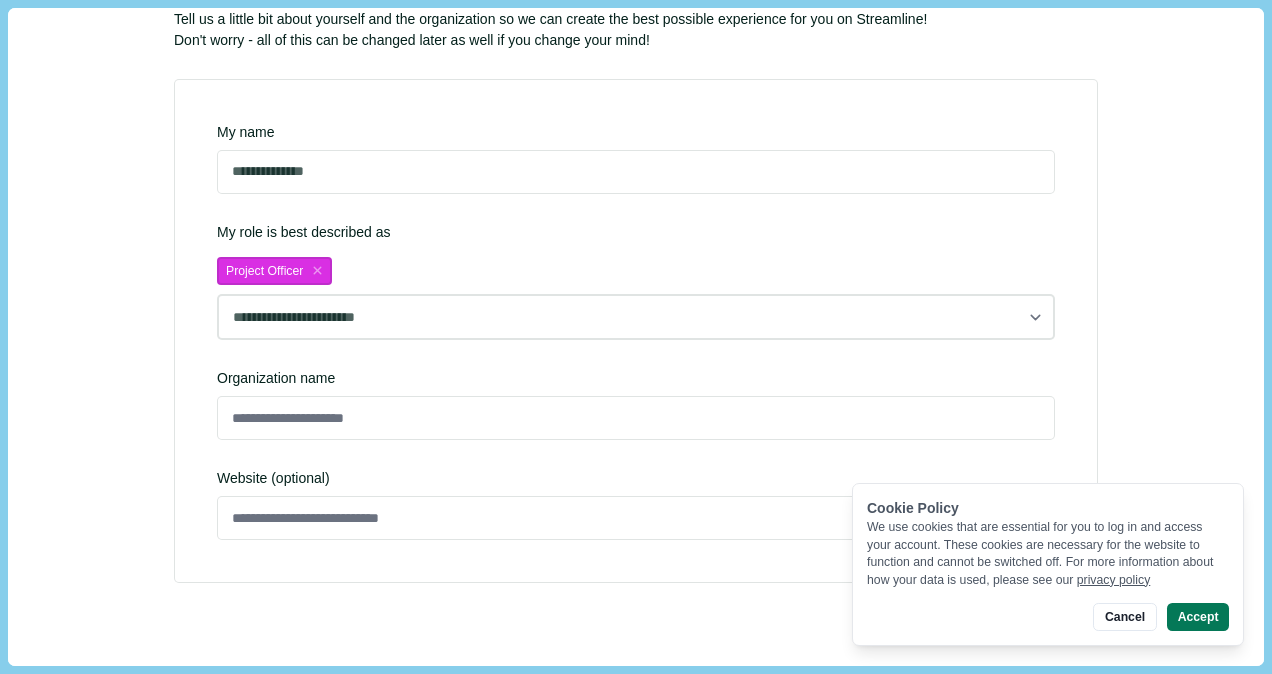 click on "About you Tell us a little bit about yourself and the organization so we can create the best possible experience for you on Streamline! Don't worry - all of this can be changed later as well if you change your mind! My name [REDACTED] My role is best described as Project Officer [REDACTED] [REDACTED] [REDACTED] [REDACTED] [REDACTED] [REDACTED] [REDACTED] [REDACTED] [REDACTED] [REDACTED] Organization name Website (optional) Finish" at bounding box center (635, 336) 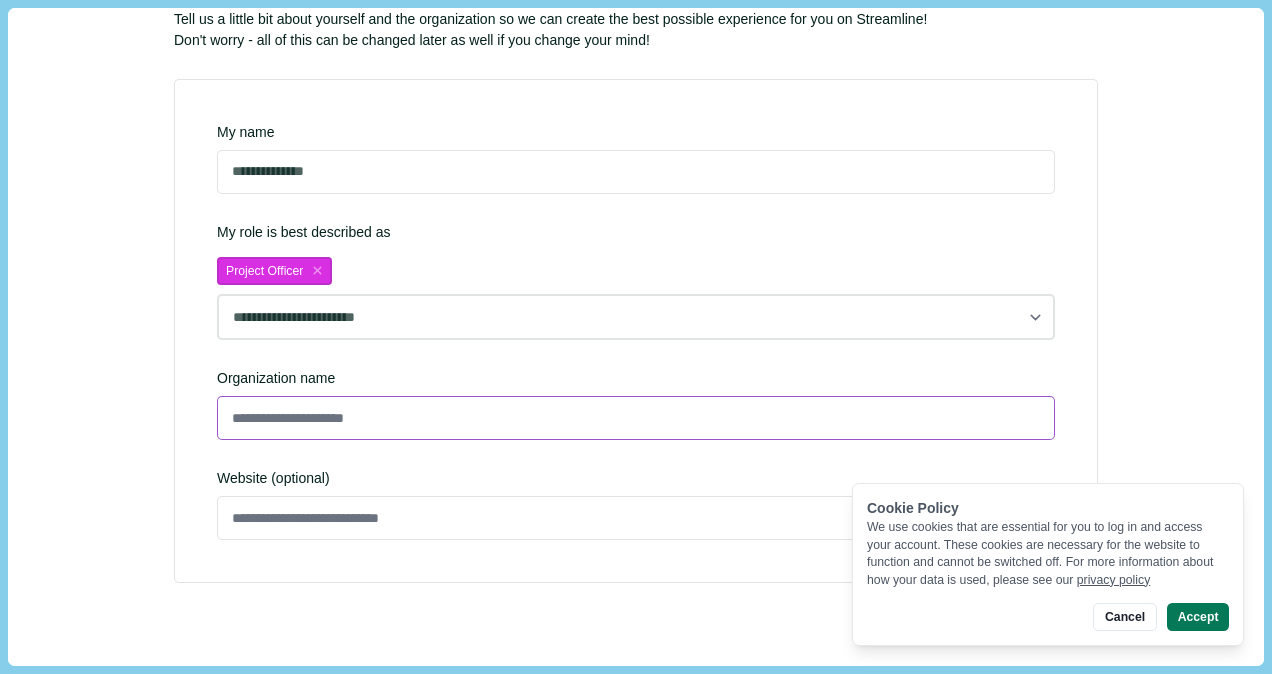 click at bounding box center [636, 418] 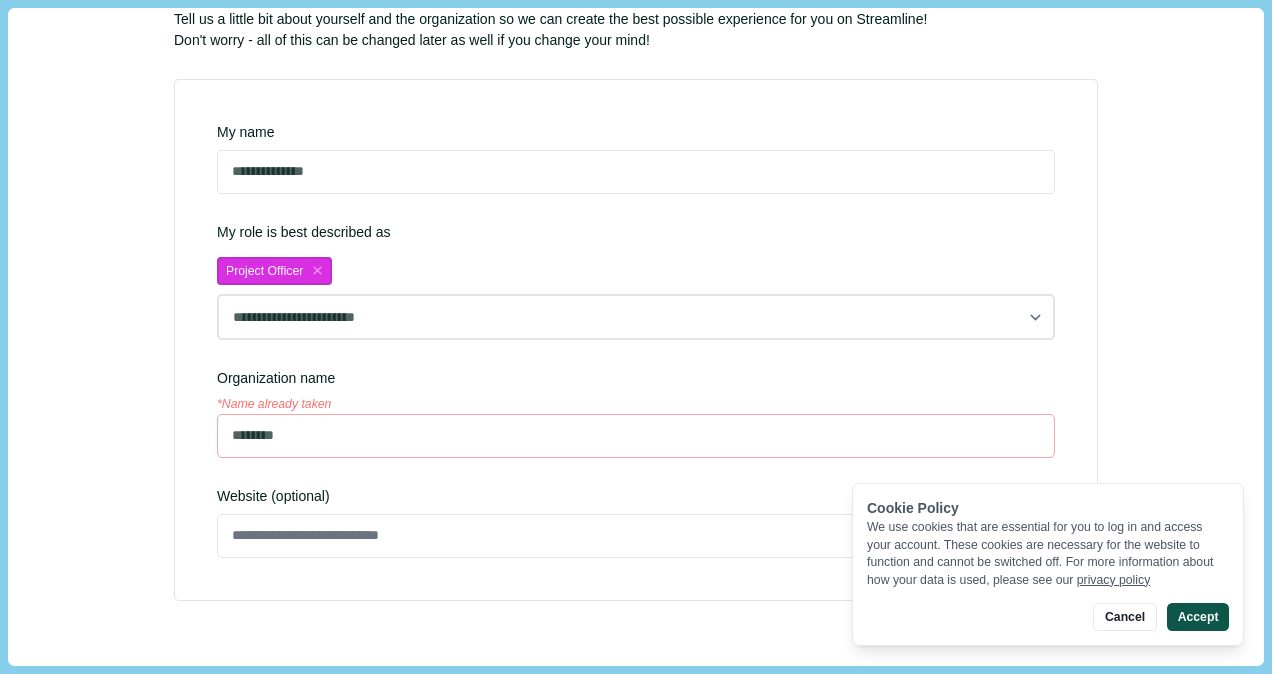 click on "Accept" at bounding box center [1198, 617] 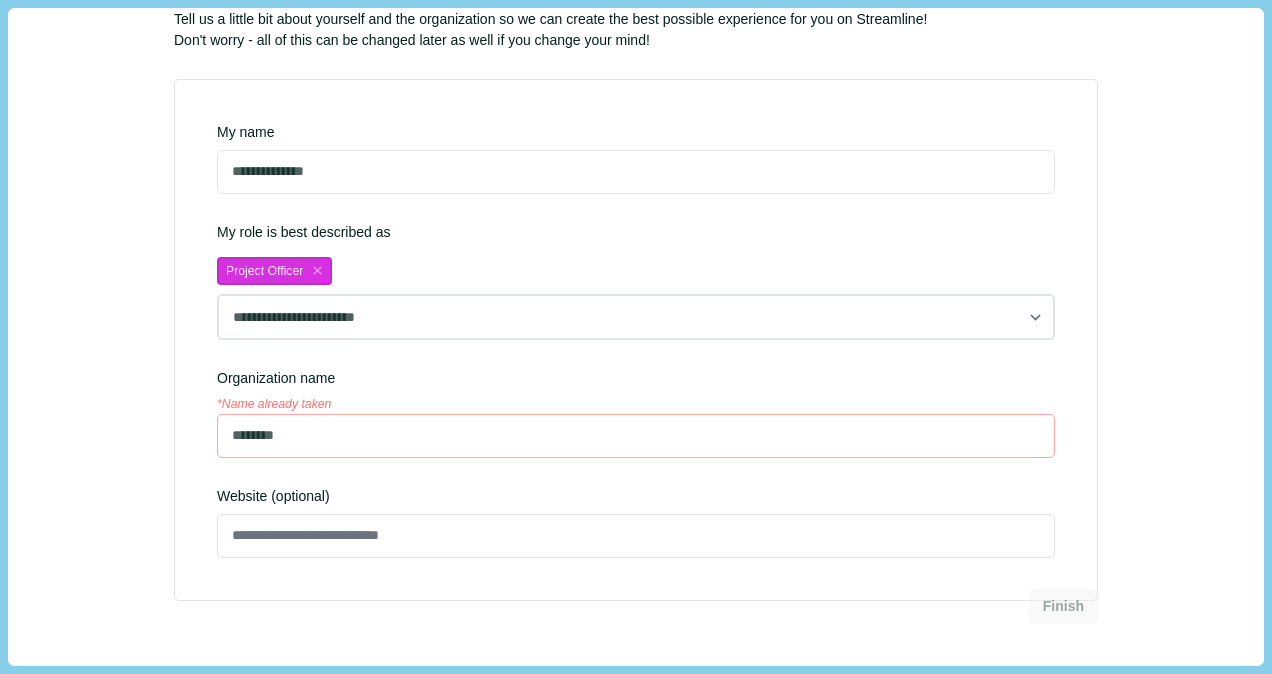 click on "My name [REDACTED] My role is best described as Project Officer [REDACTED] [REDACTED] [REDACTED] [REDACTED] [REDACTED] [REDACTED] [REDACTED] [REDACTED] [REDACTED] [REDACTED] Organization name [REDACTED] Website (optional)" at bounding box center [636, 340] 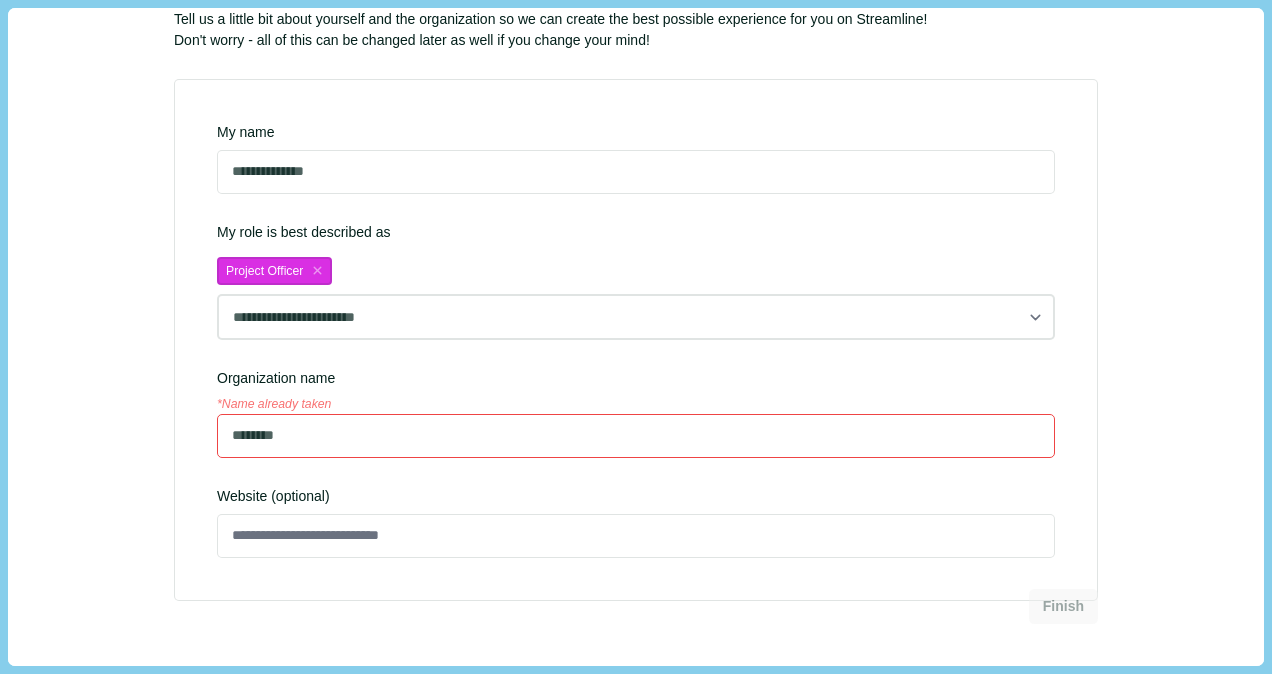 drag, startPoint x: 312, startPoint y: 426, endPoint x: 170, endPoint y: 439, distance: 142.59383 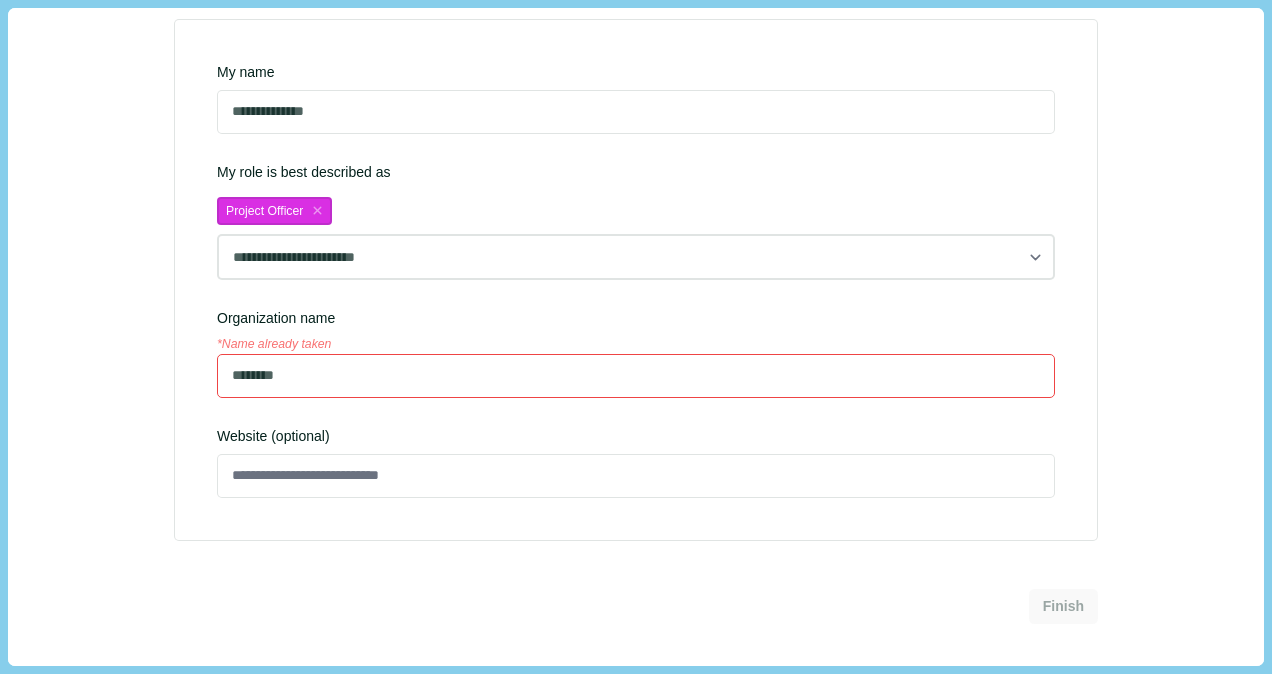 scroll, scrollTop: 209, scrollLeft: 0, axis: vertical 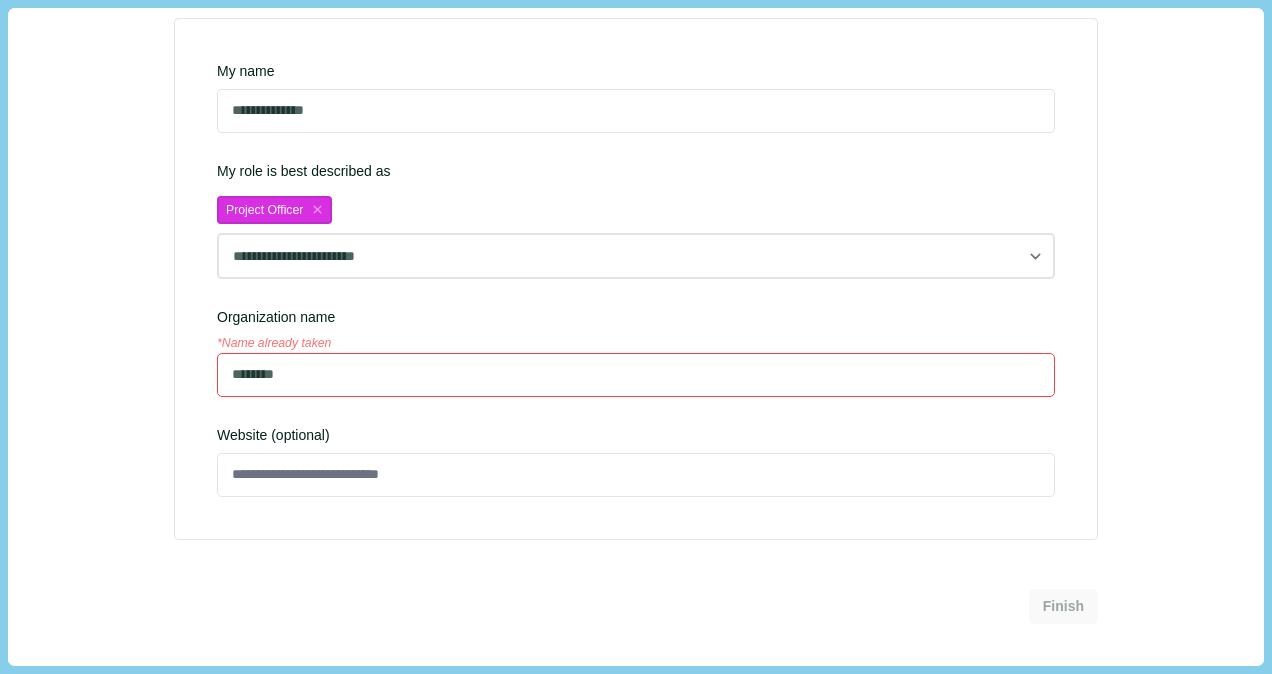 click on "********" at bounding box center [636, 375] 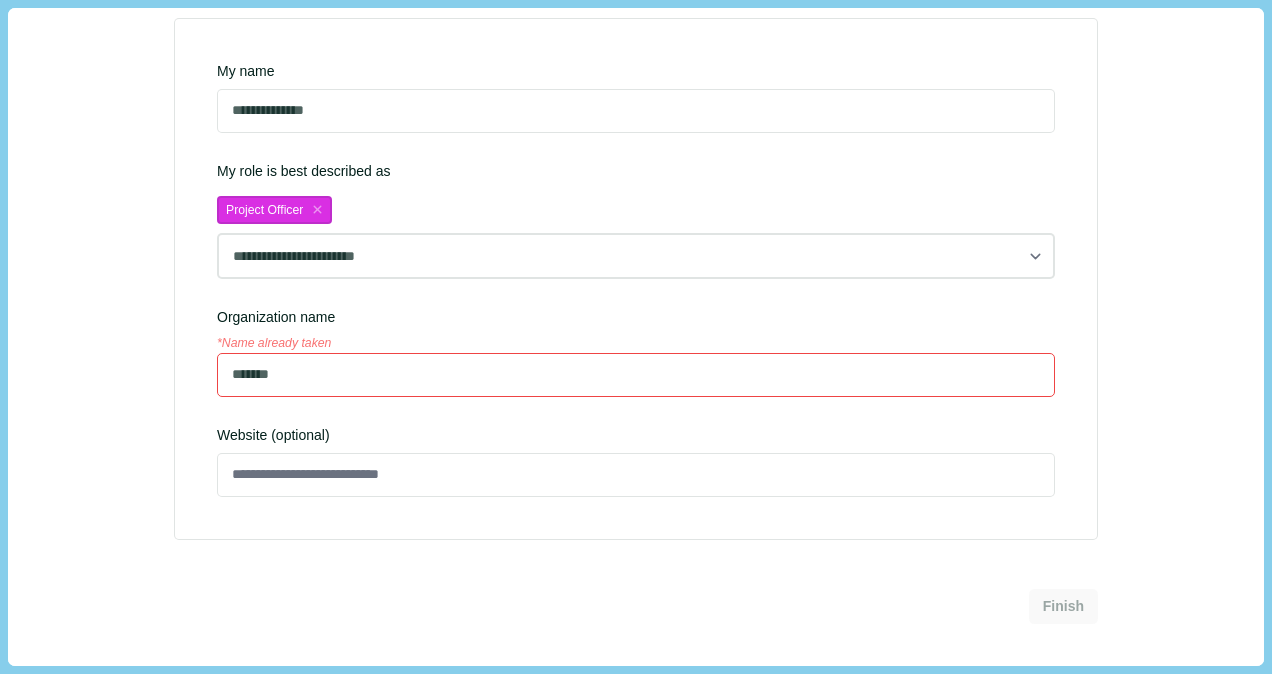 drag, startPoint x: 302, startPoint y: 386, endPoint x: 182, endPoint y: 379, distance: 120.203995 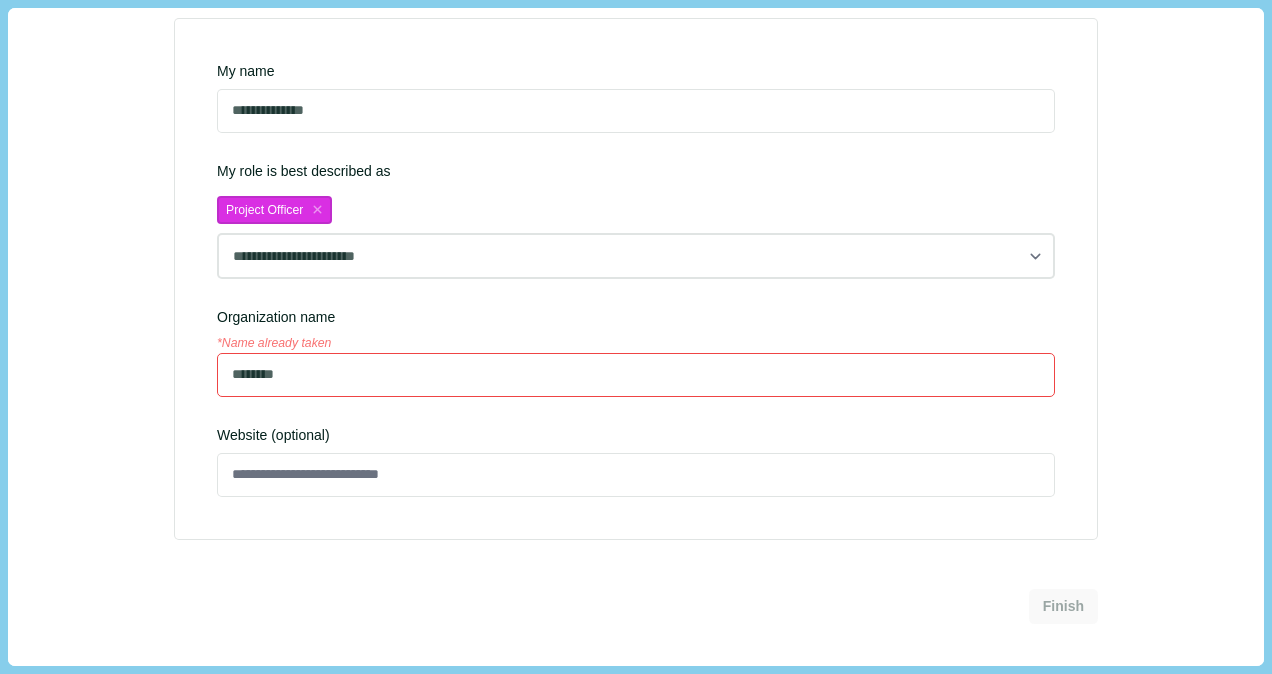 click on "********" at bounding box center [636, 375] 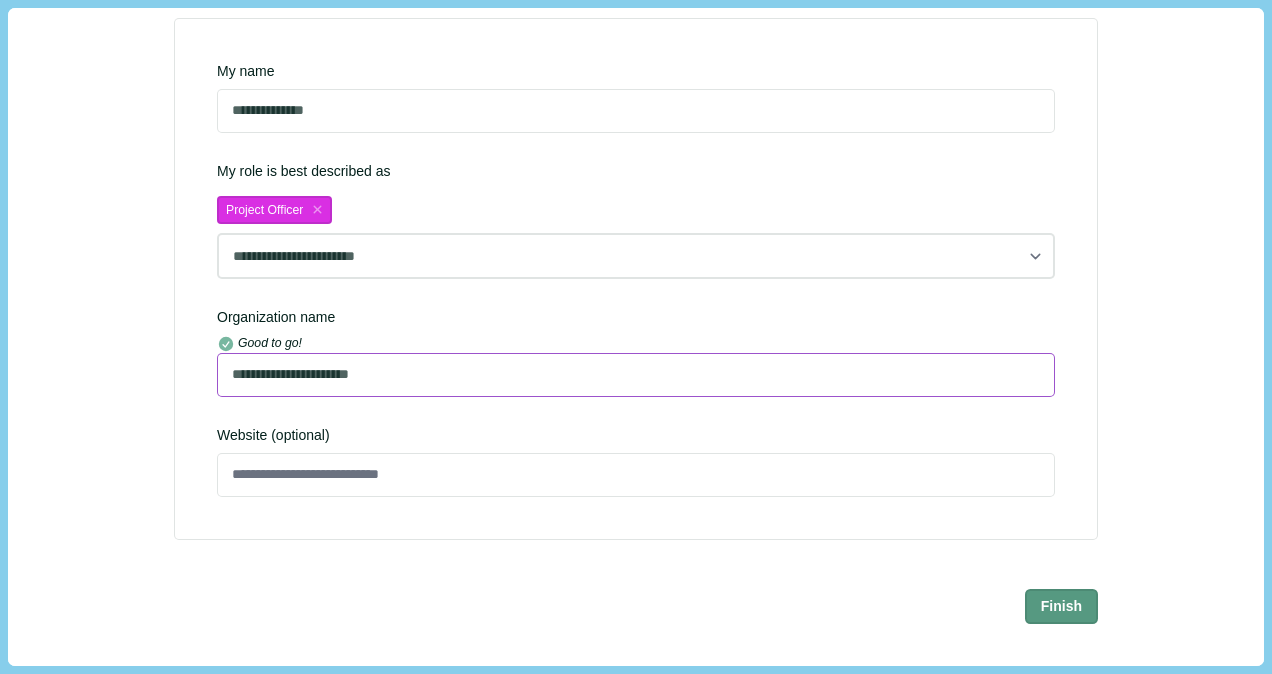type on "[REDACTED]" 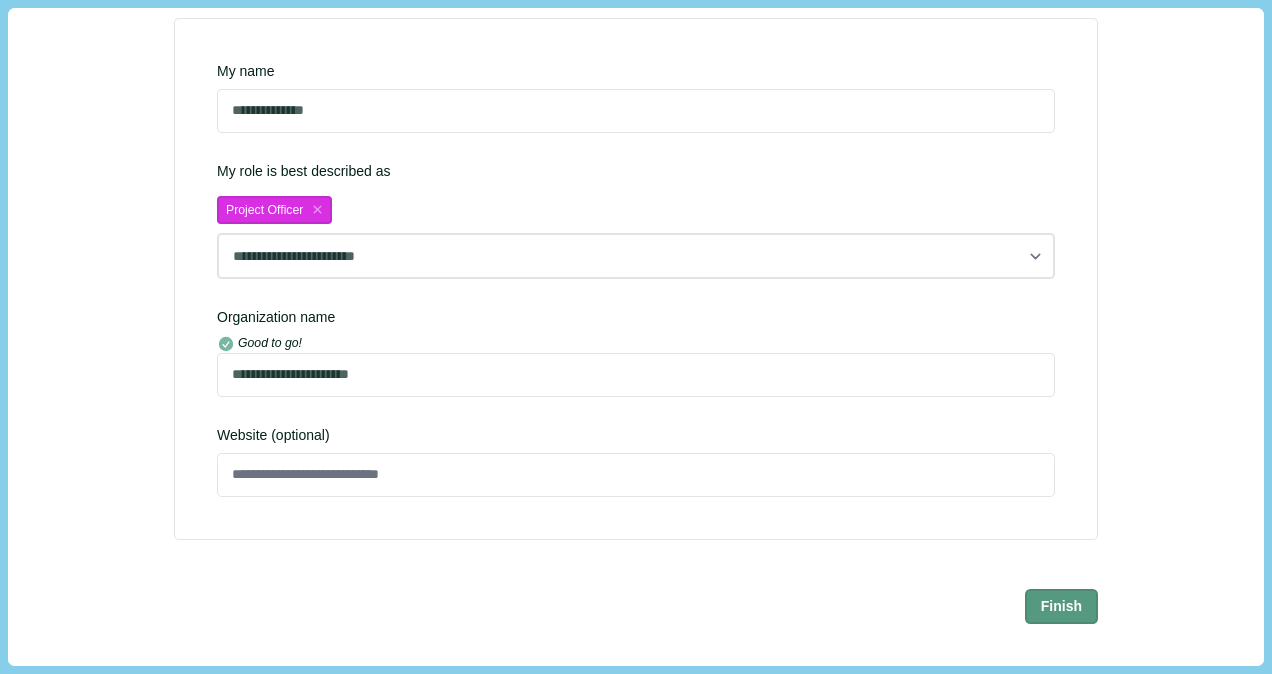 click on "Finish" at bounding box center (1061, 606) 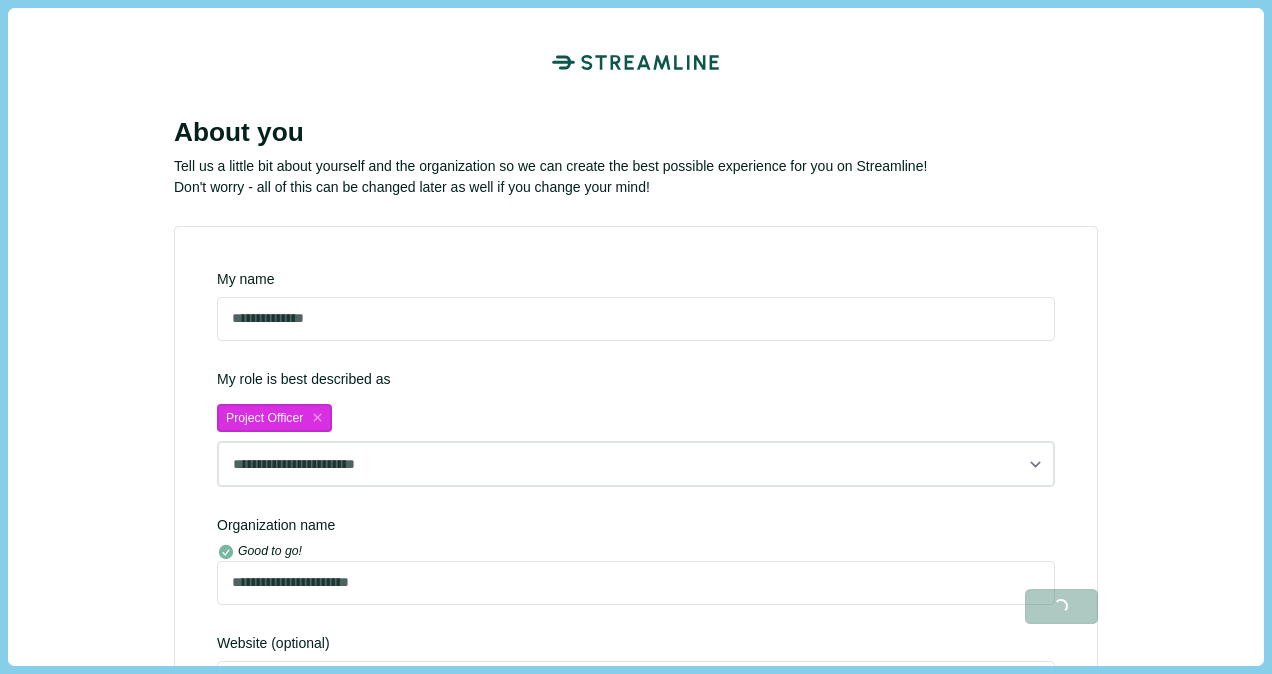 scroll, scrollTop: 0, scrollLeft: 0, axis: both 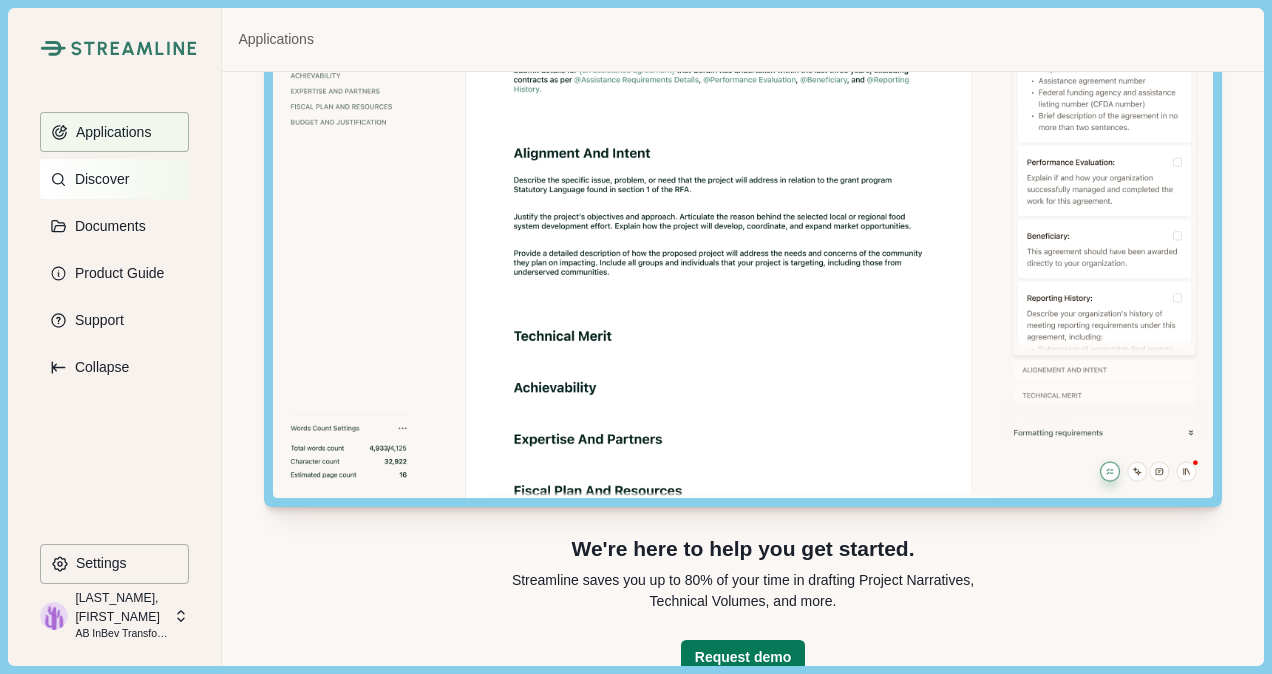 click on "Discover" at bounding box center (98, 179) 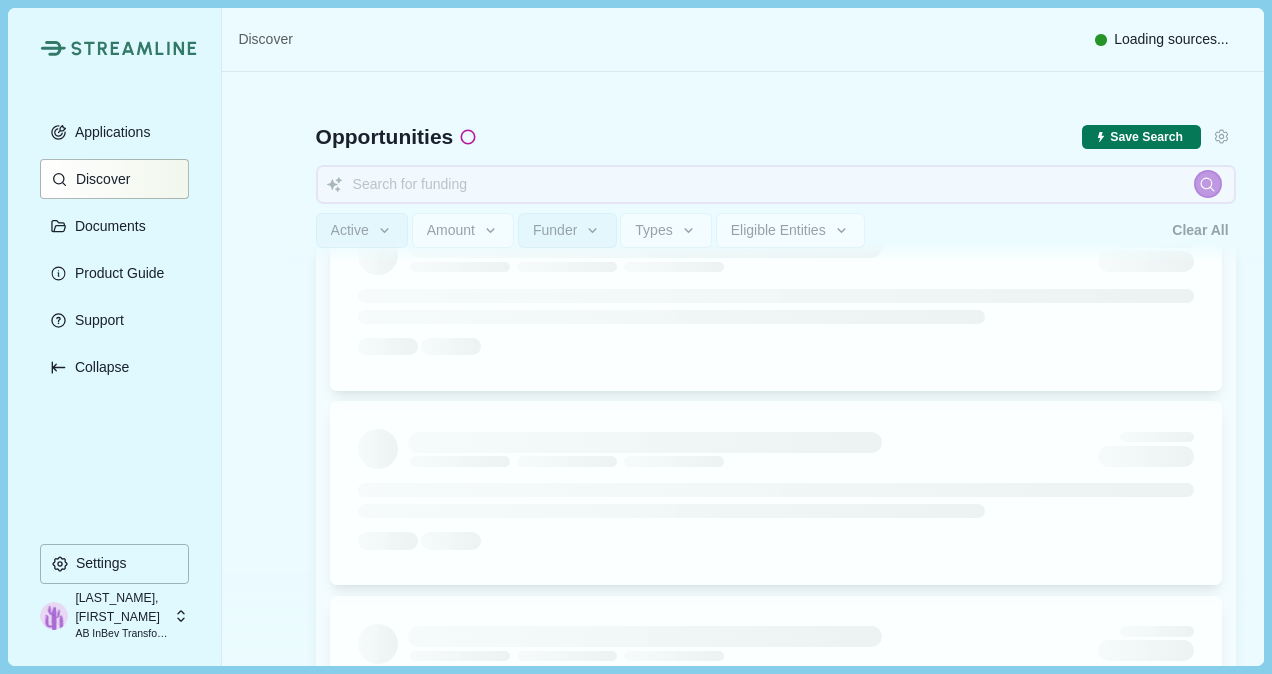 scroll, scrollTop: 0, scrollLeft: 0, axis: both 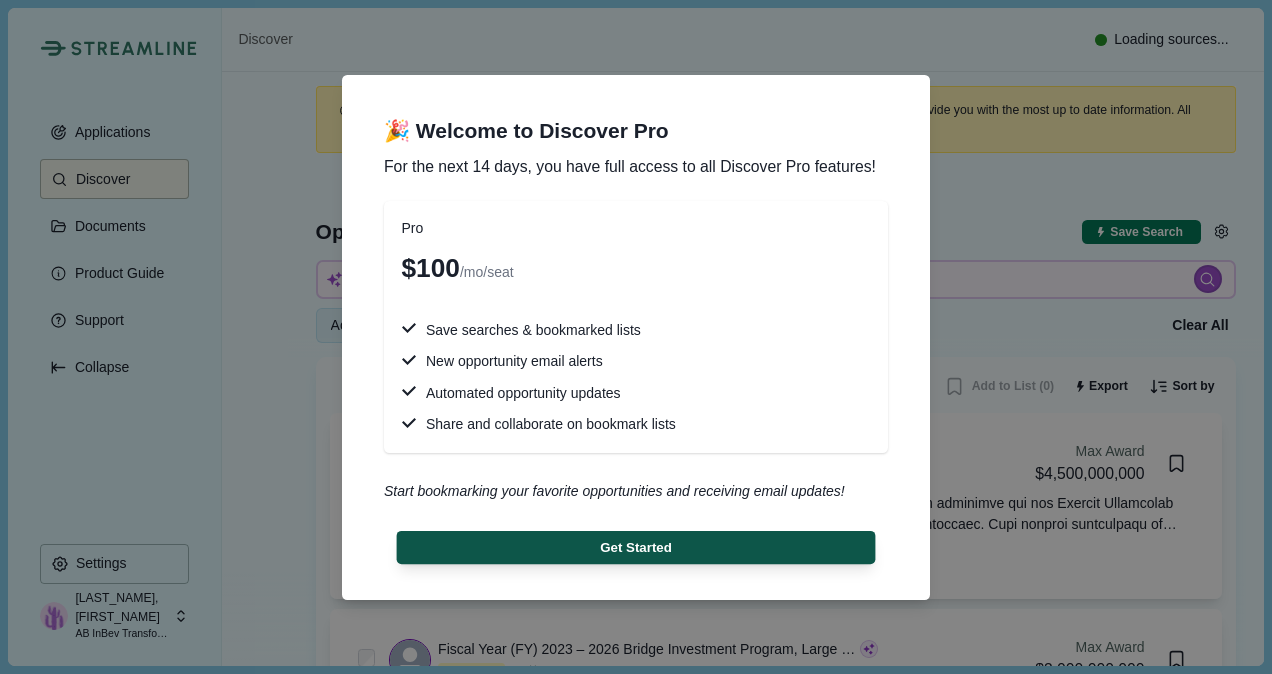 click on "Get Started" at bounding box center (636, 546) 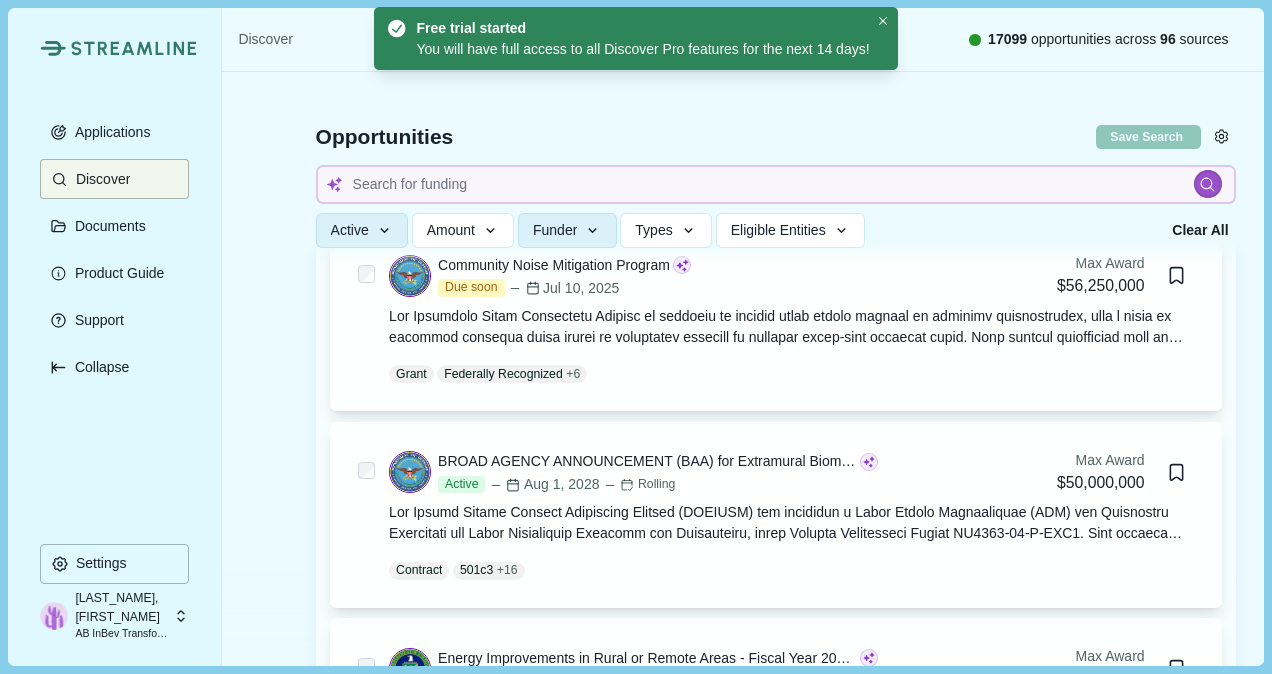 scroll, scrollTop: 4800, scrollLeft: 0, axis: vertical 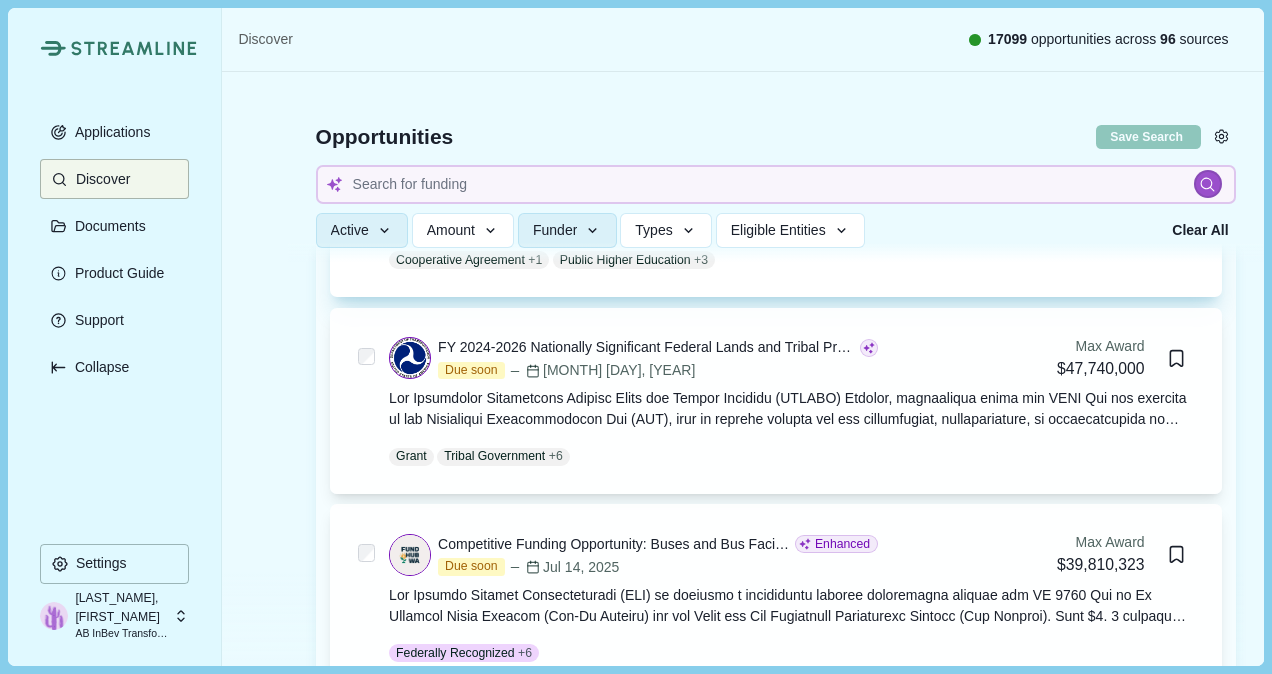 type 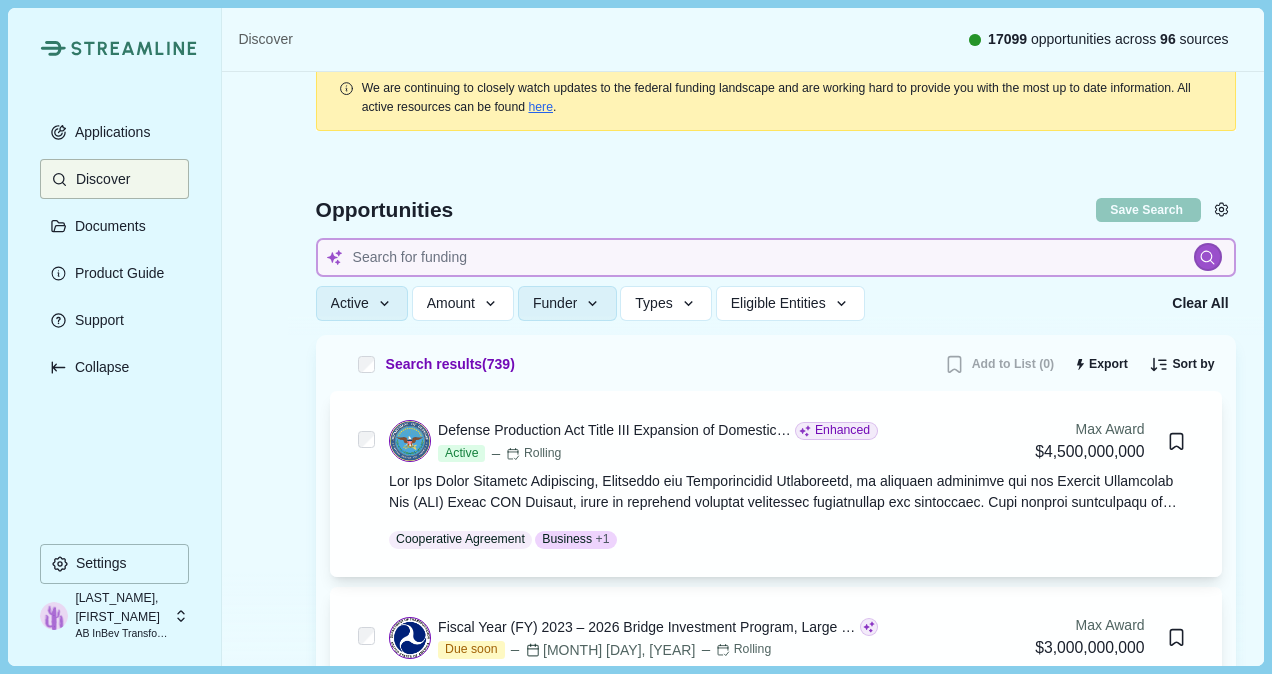 scroll, scrollTop: 0, scrollLeft: 0, axis: both 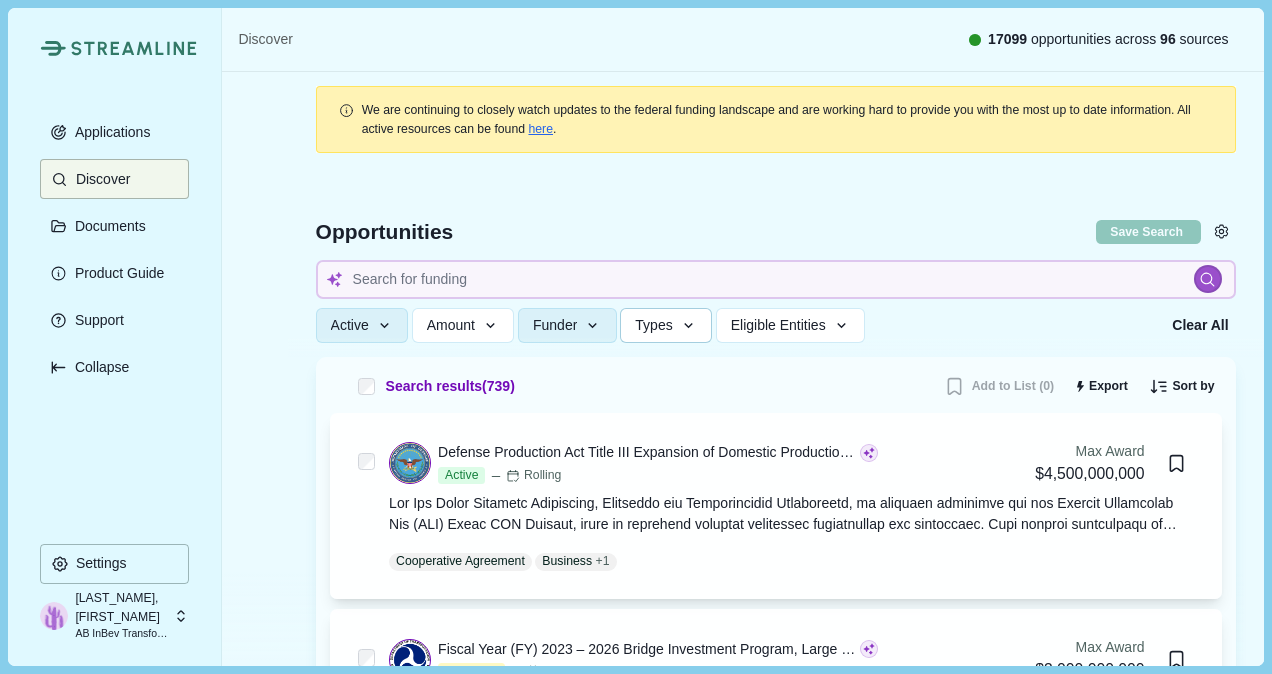click on "Types" at bounding box center [666, 325] 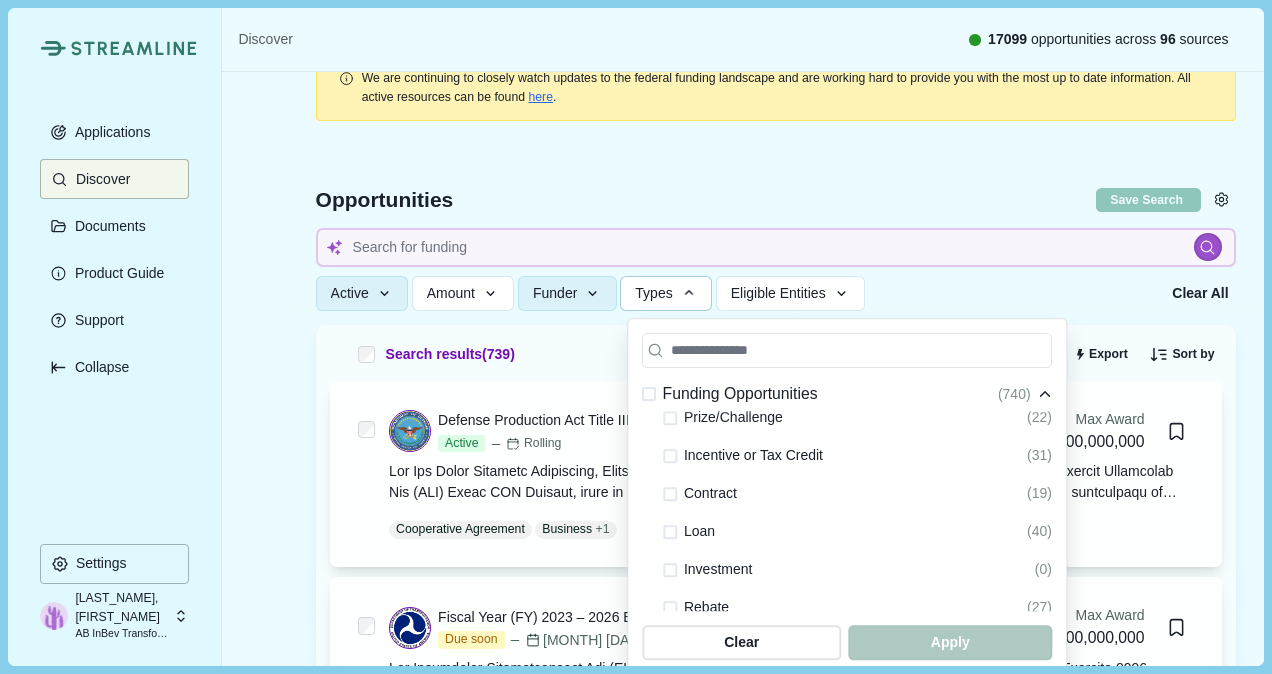 scroll, scrollTop: 200, scrollLeft: 0, axis: vertical 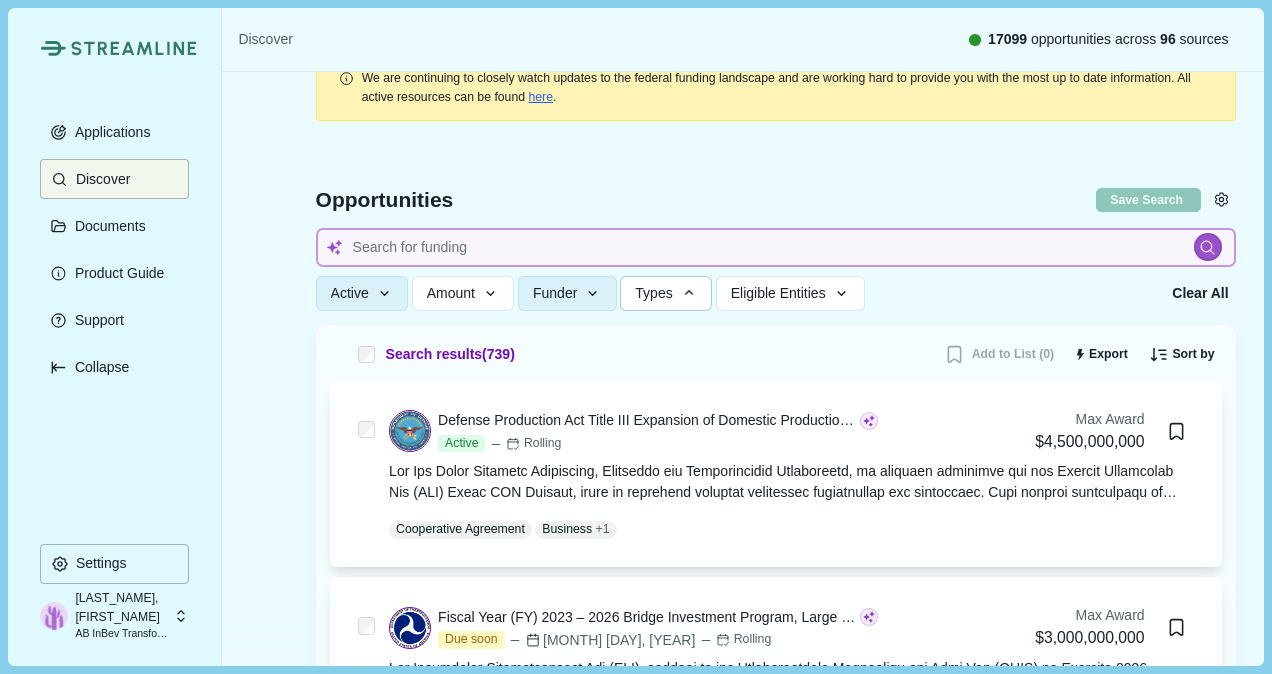 click at bounding box center (776, 247) 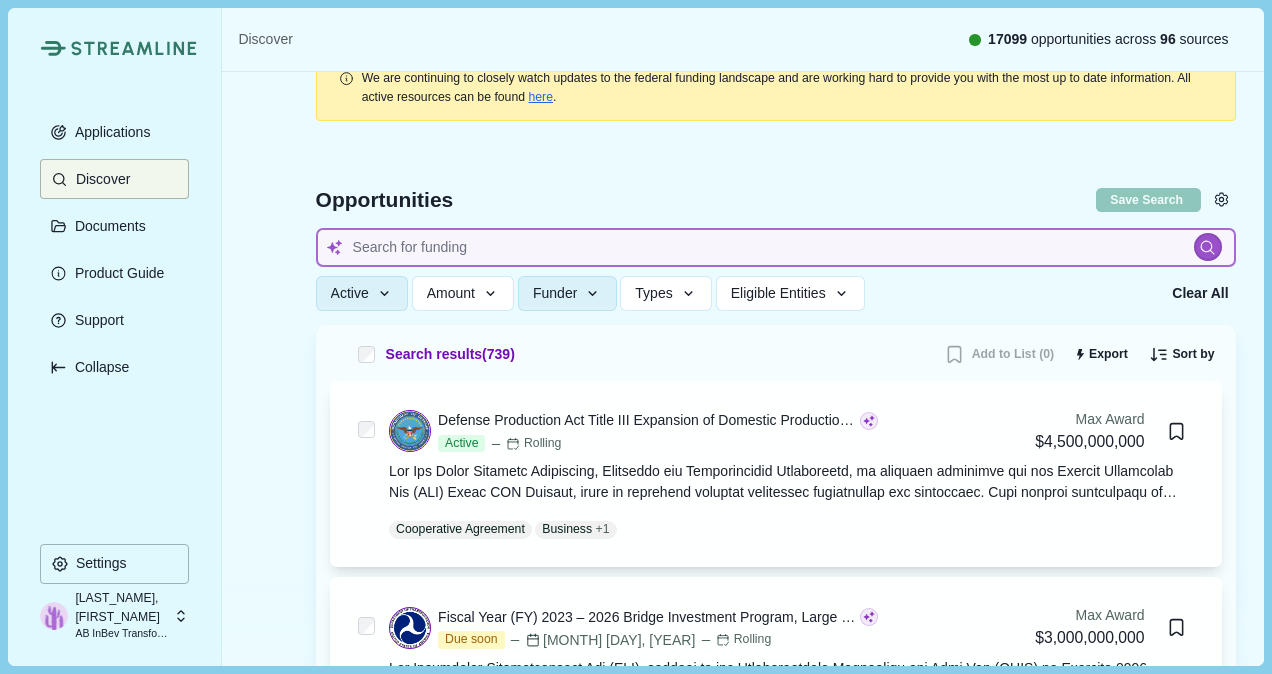 click at bounding box center [776, 247] 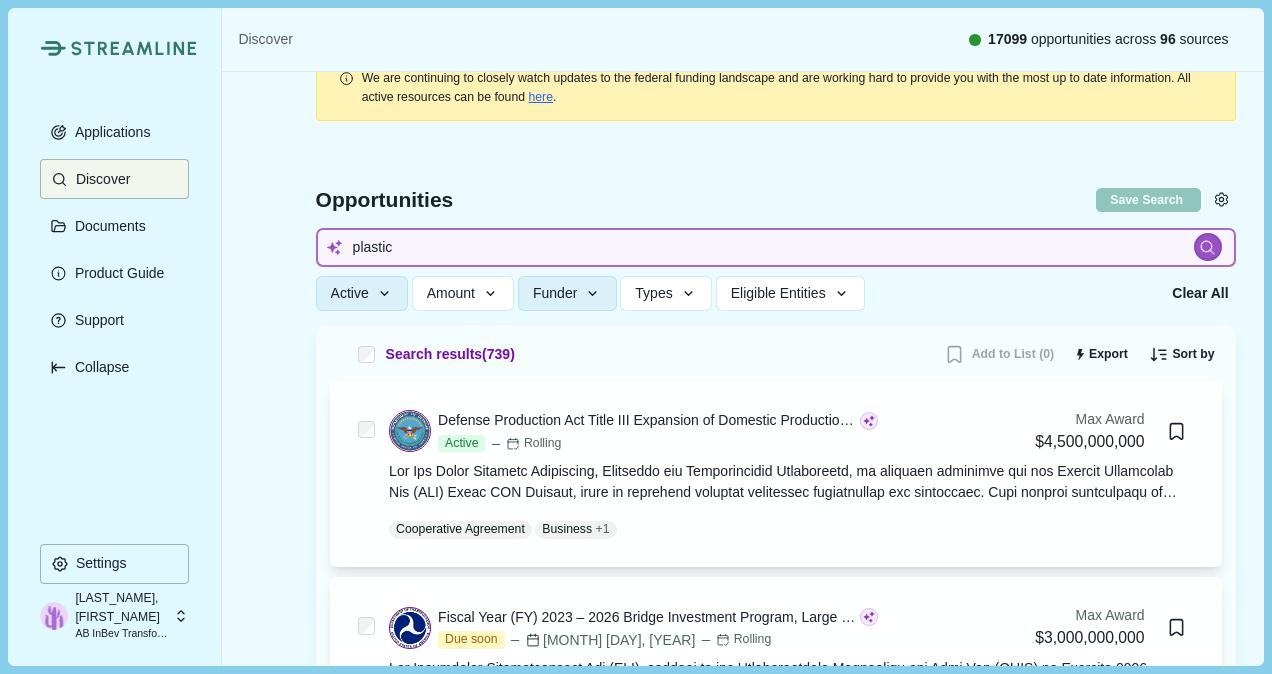 type on "plastic" 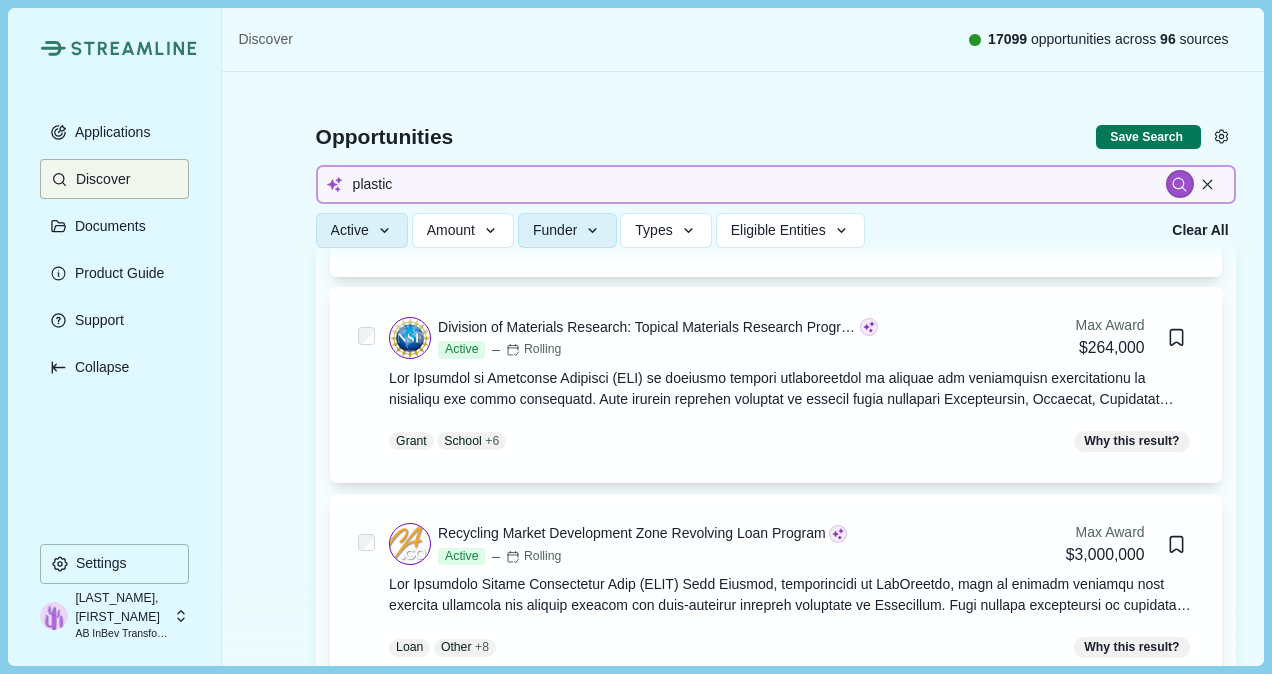 scroll, scrollTop: 432, scrollLeft: 0, axis: vertical 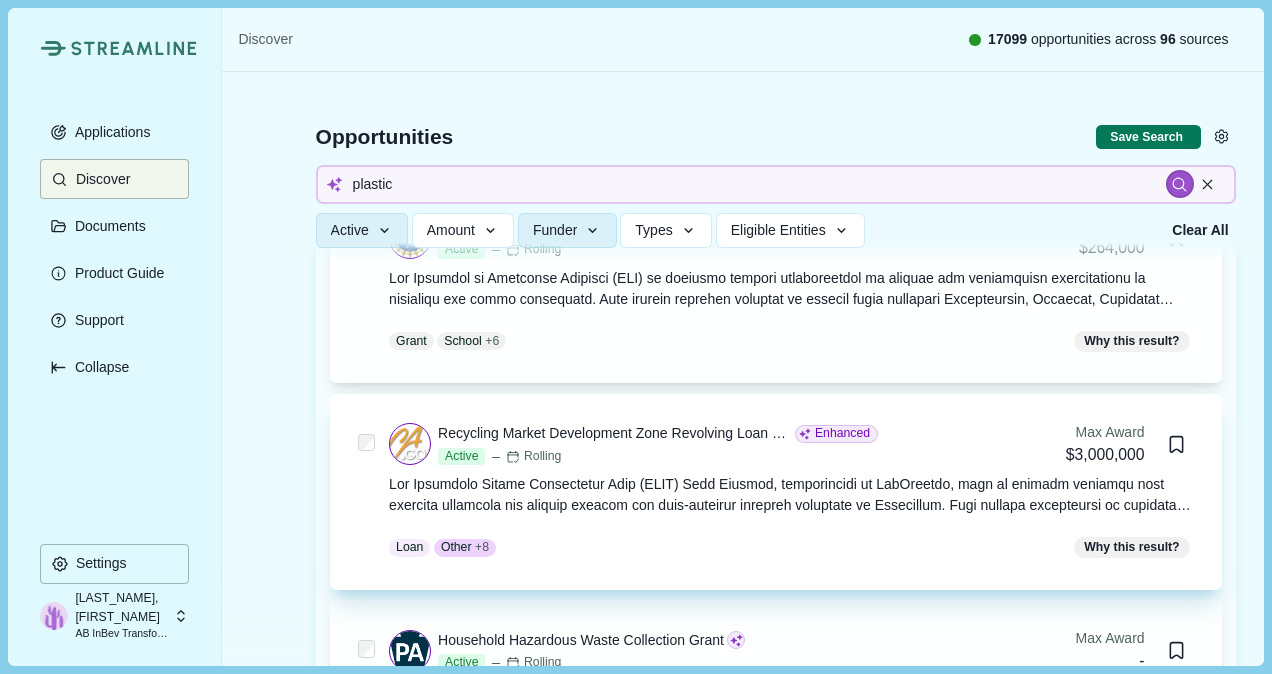 click at bounding box center [791, 495] 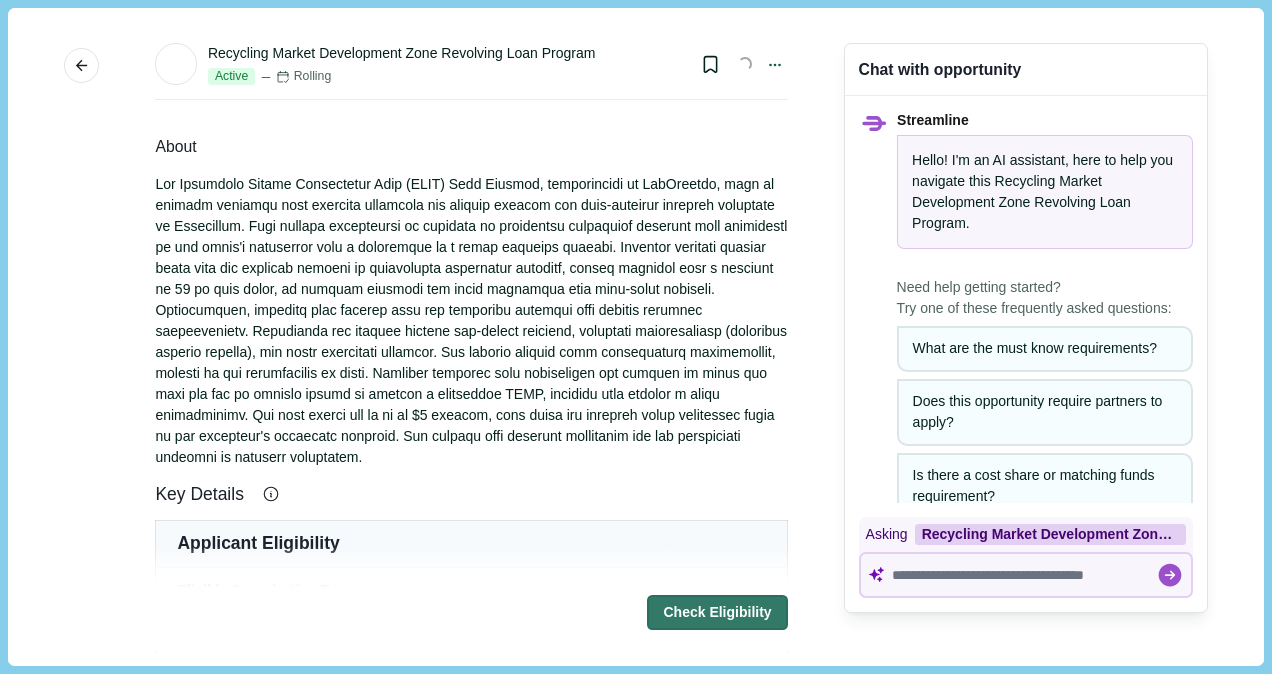 scroll, scrollTop: 0, scrollLeft: 0, axis: both 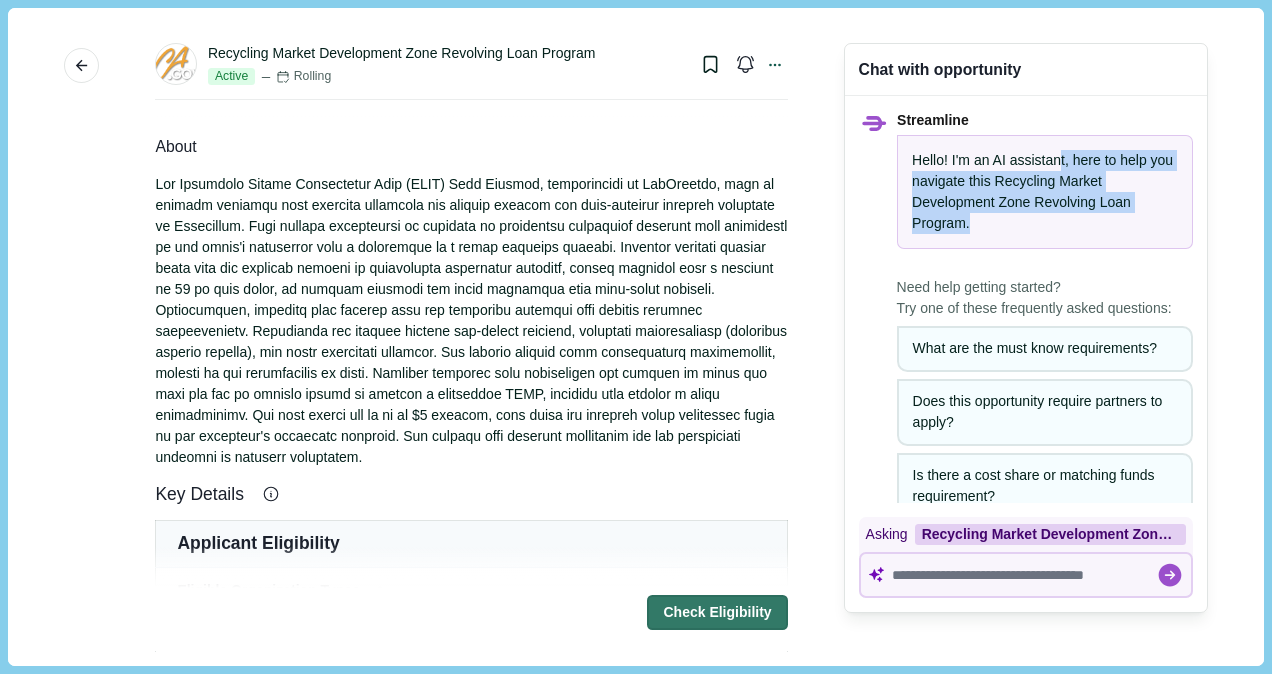 drag, startPoint x: 1039, startPoint y: 156, endPoint x: 956, endPoint y: 227, distance: 109.22454 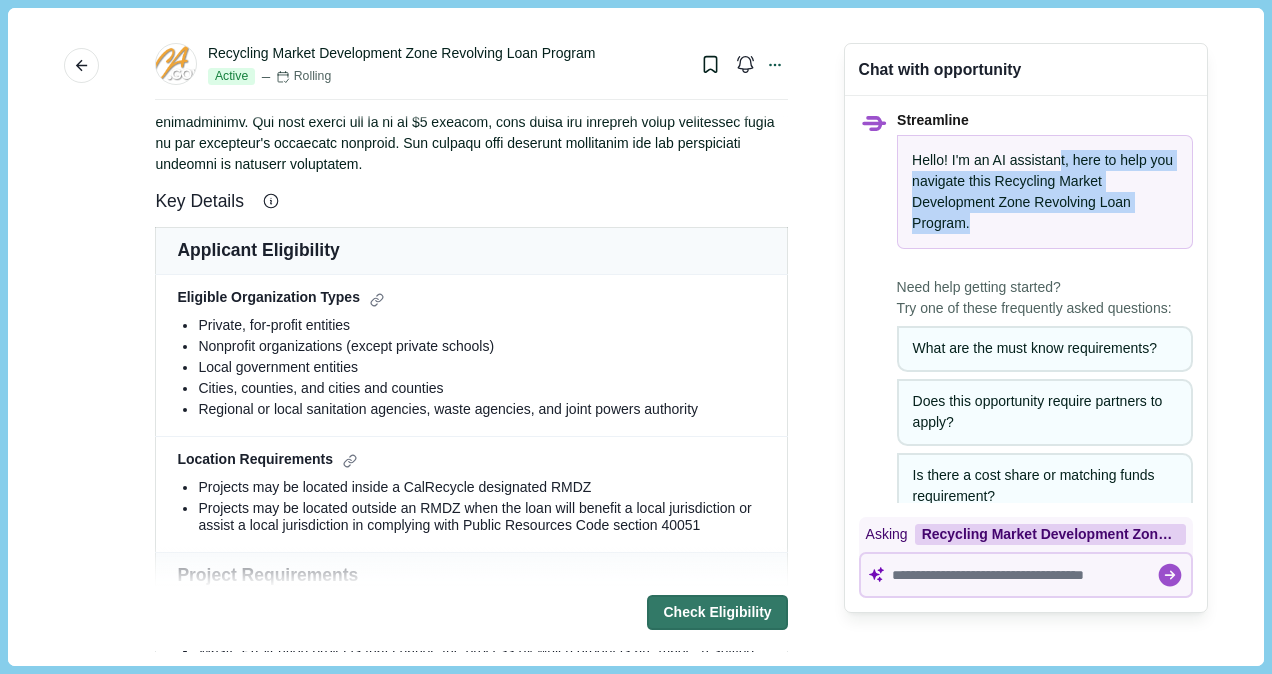 scroll, scrollTop: 300, scrollLeft: 0, axis: vertical 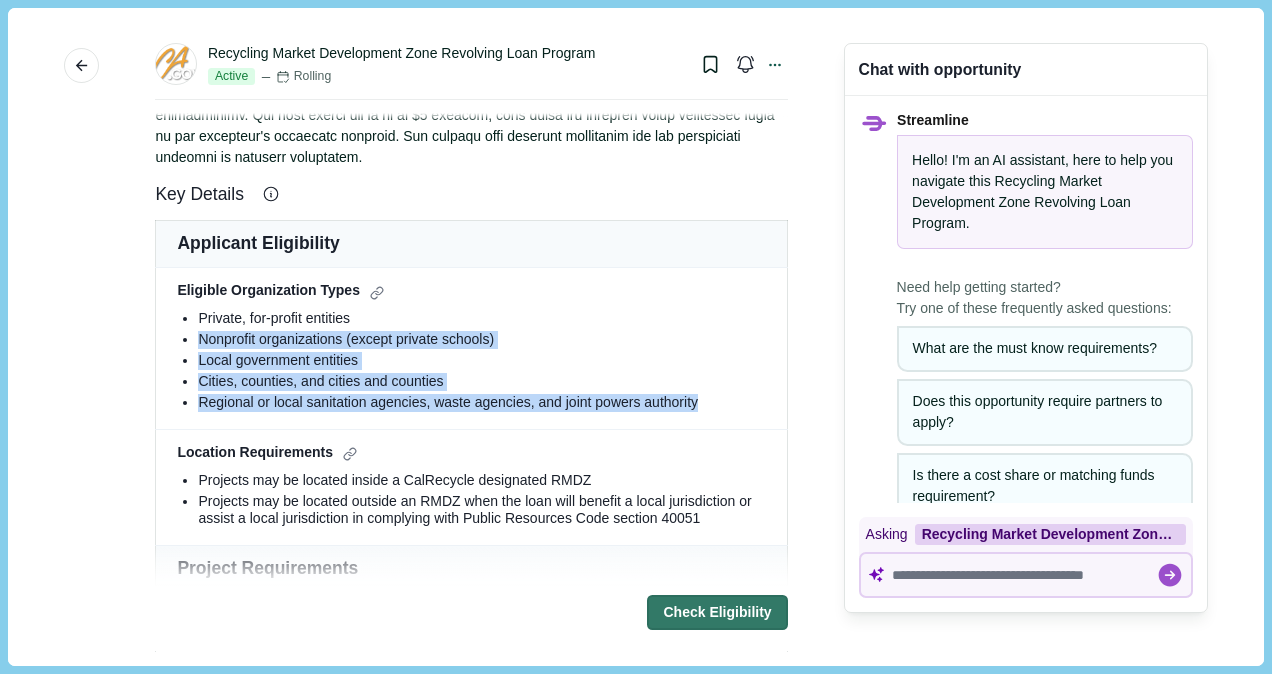 drag, startPoint x: 209, startPoint y: 326, endPoint x: 697, endPoint y: 408, distance: 494.8414 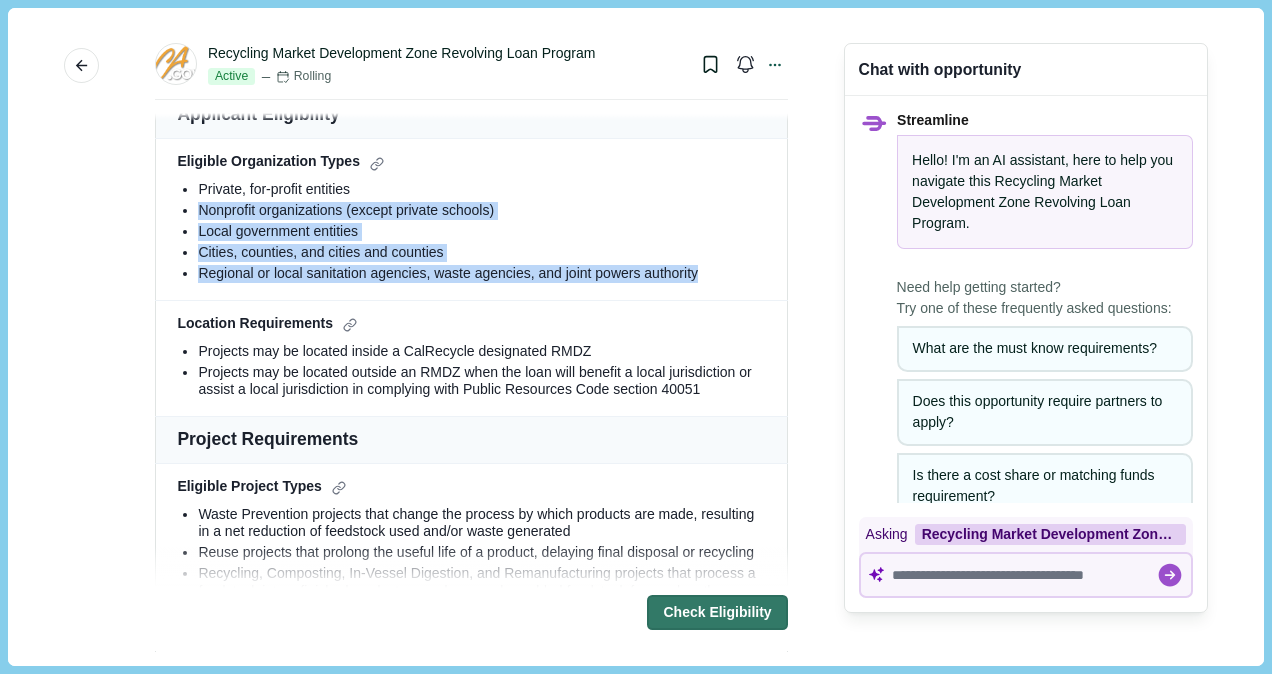 scroll, scrollTop: 500, scrollLeft: 0, axis: vertical 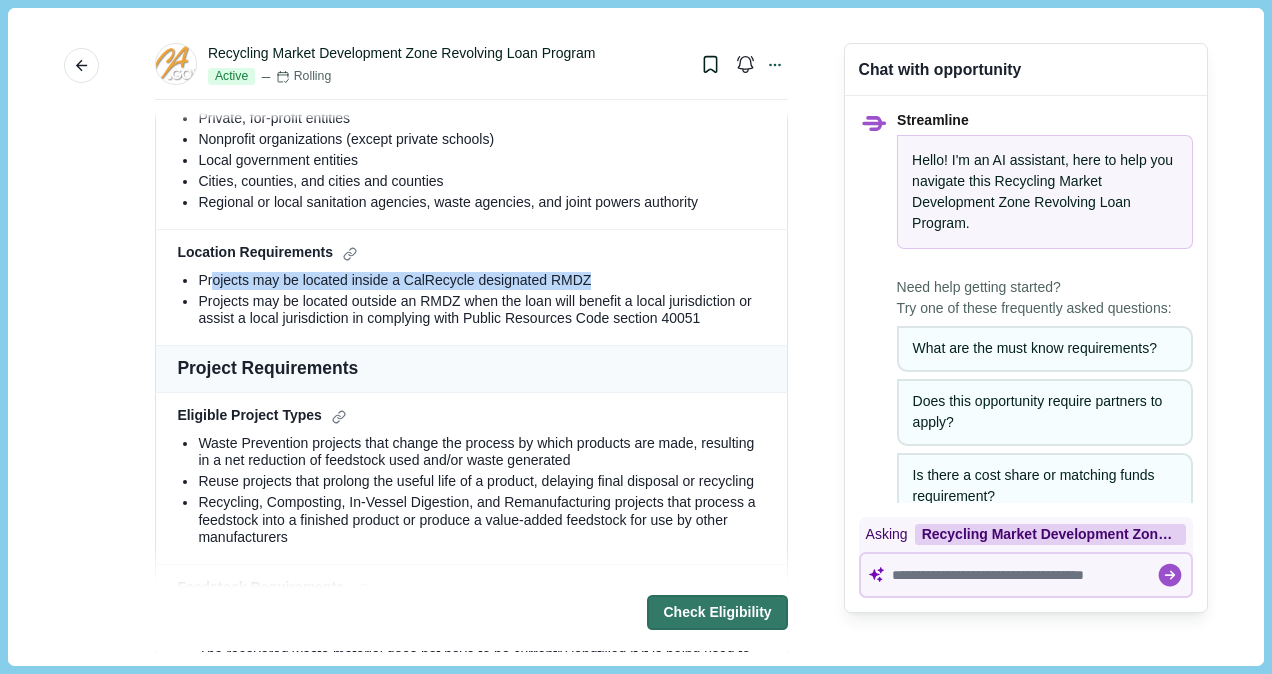 drag, startPoint x: 350, startPoint y: 282, endPoint x: 592, endPoint y: 286, distance: 242.03305 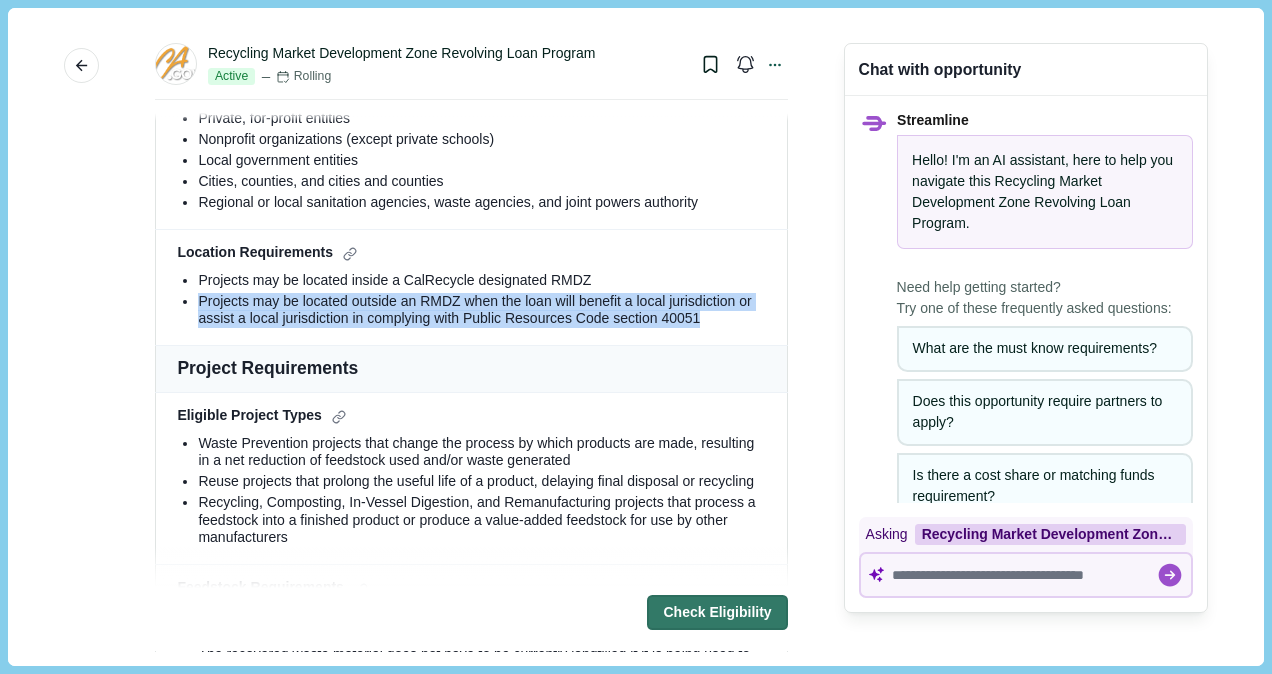 drag, startPoint x: 195, startPoint y: 292, endPoint x: 731, endPoint y: 322, distance: 536.83887 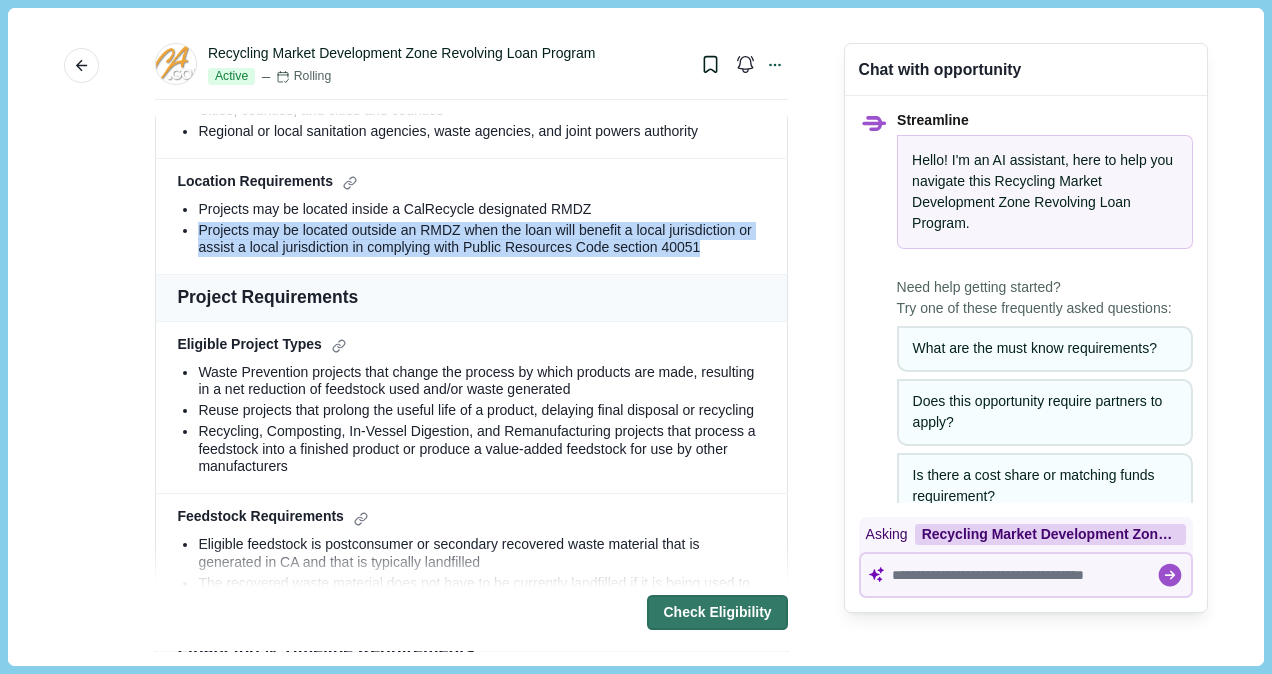 scroll, scrollTop: 700, scrollLeft: 0, axis: vertical 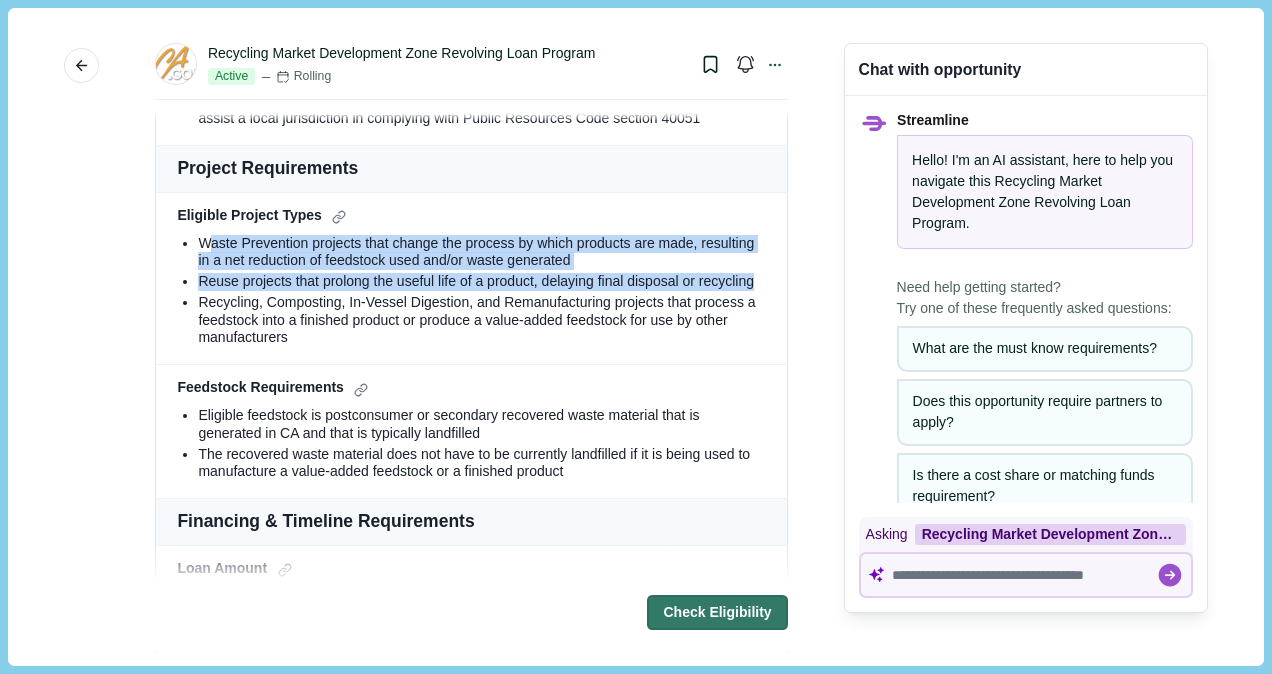 drag, startPoint x: 204, startPoint y: 249, endPoint x: 554, endPoint y: 292, distance: 352.63153 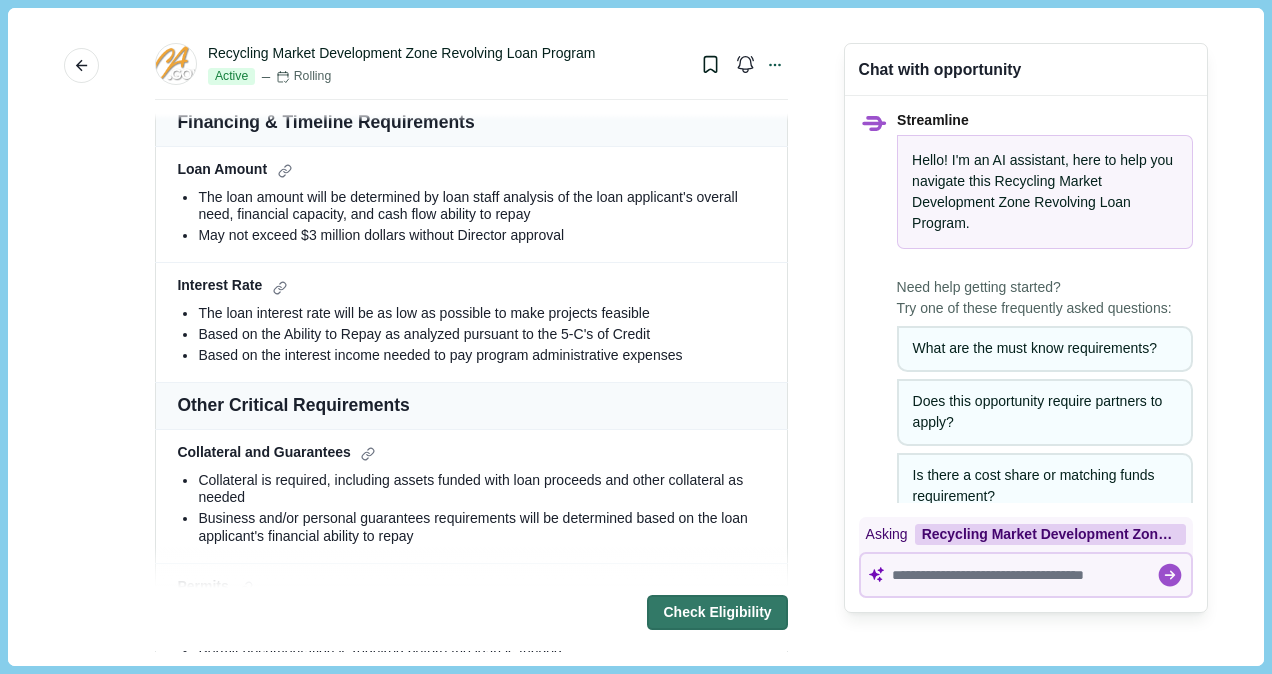 scroll, scrollTop: 1100, scrollLeft: 0, axis: vertical 